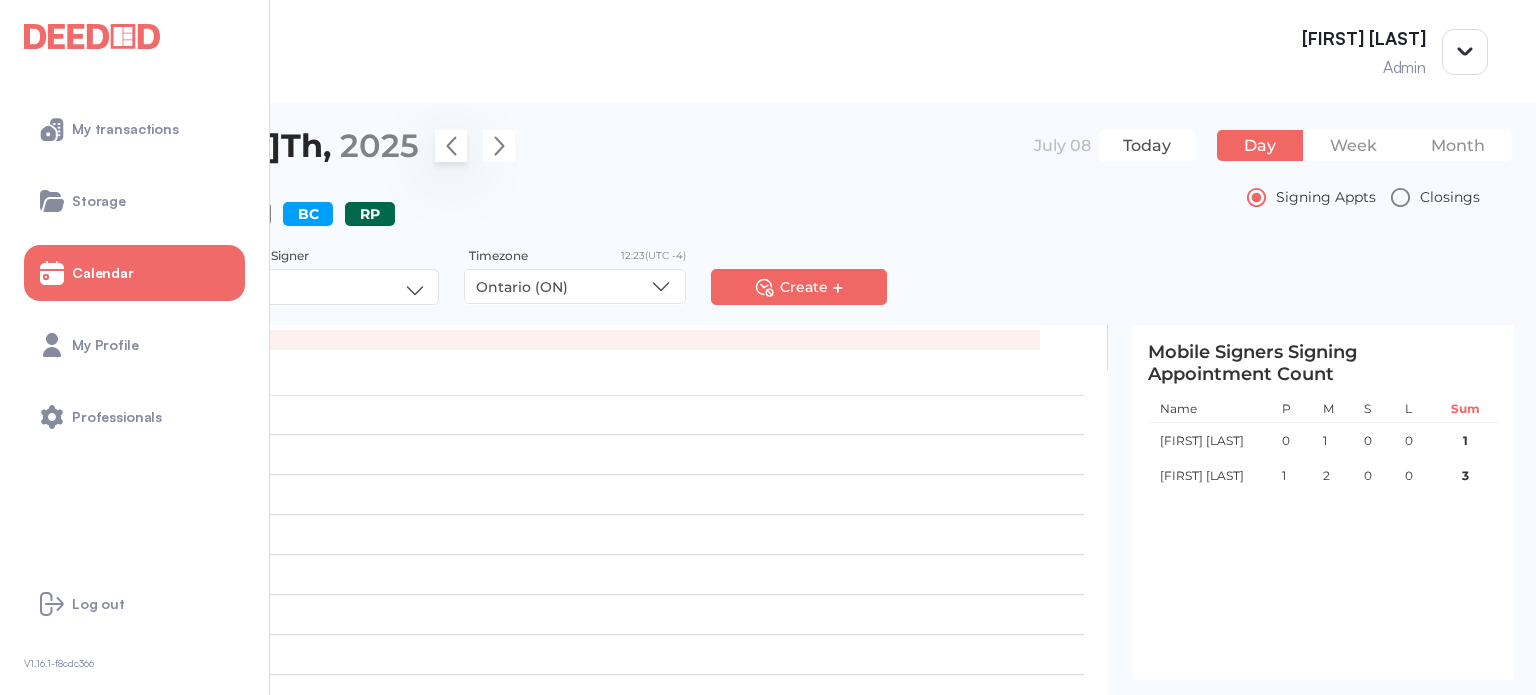 scroll, scrollTop: 0, scrollLeft: 0, axis: both 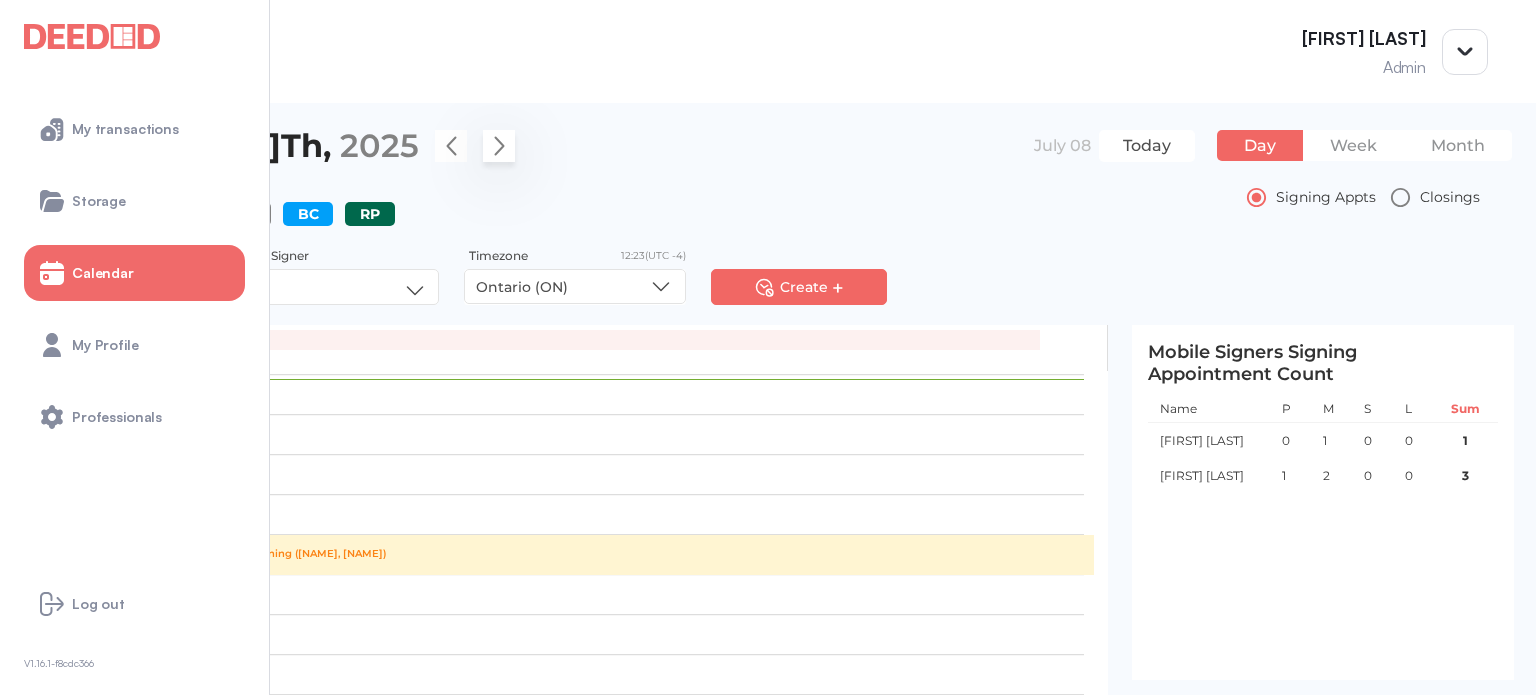 click at bounding box center (499, 146) 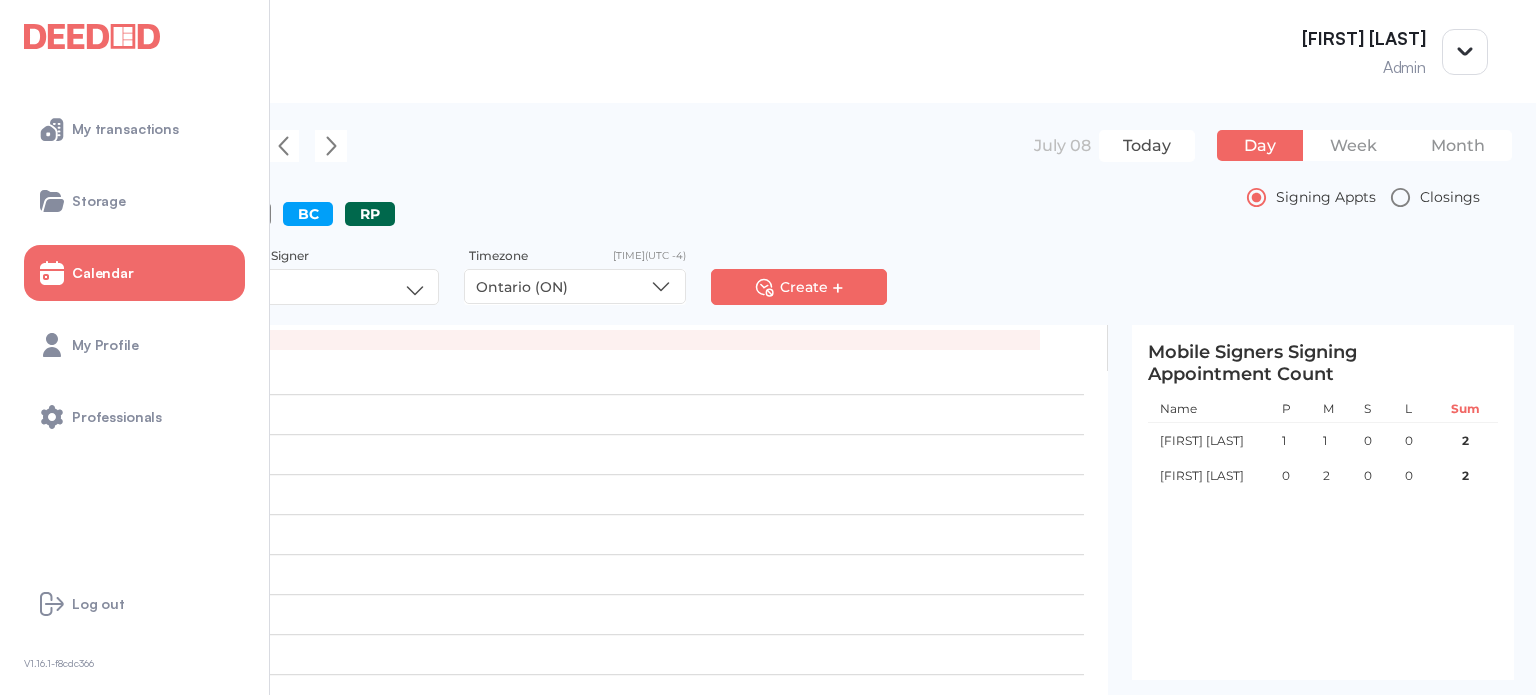 scroll, scrollTop: 299, scrollLeft: 0, axis: vertical 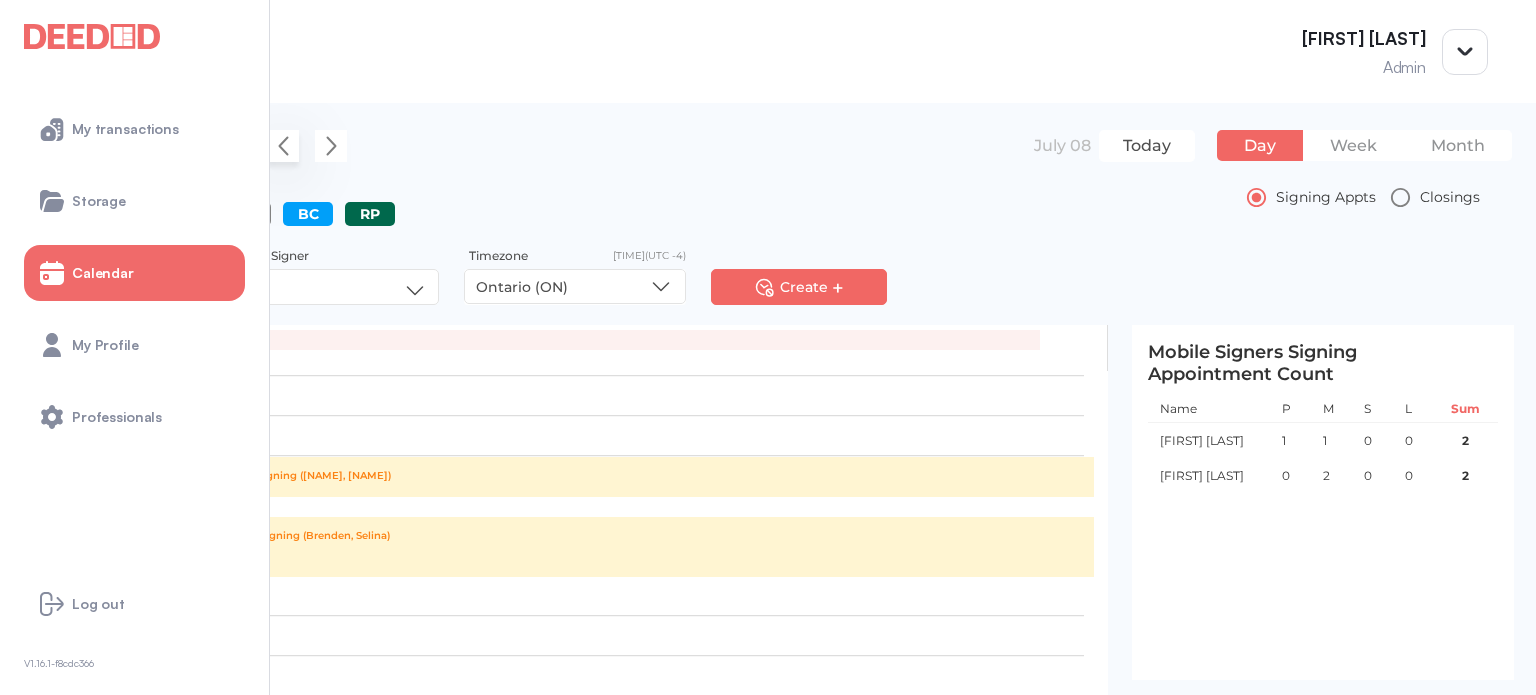 click at bounding box center [283, 146] 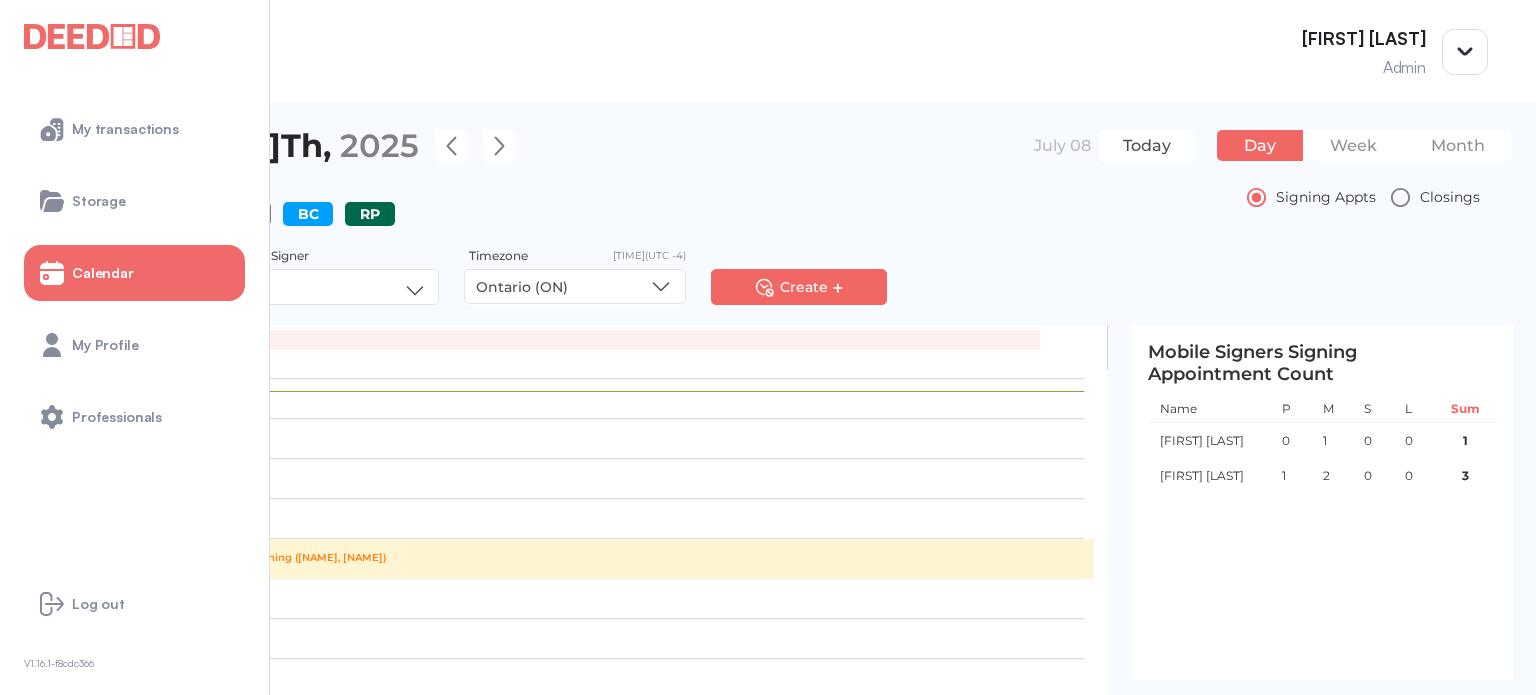 scroll, scrollTop: 700, scrollLeft: 0, axis: vertical 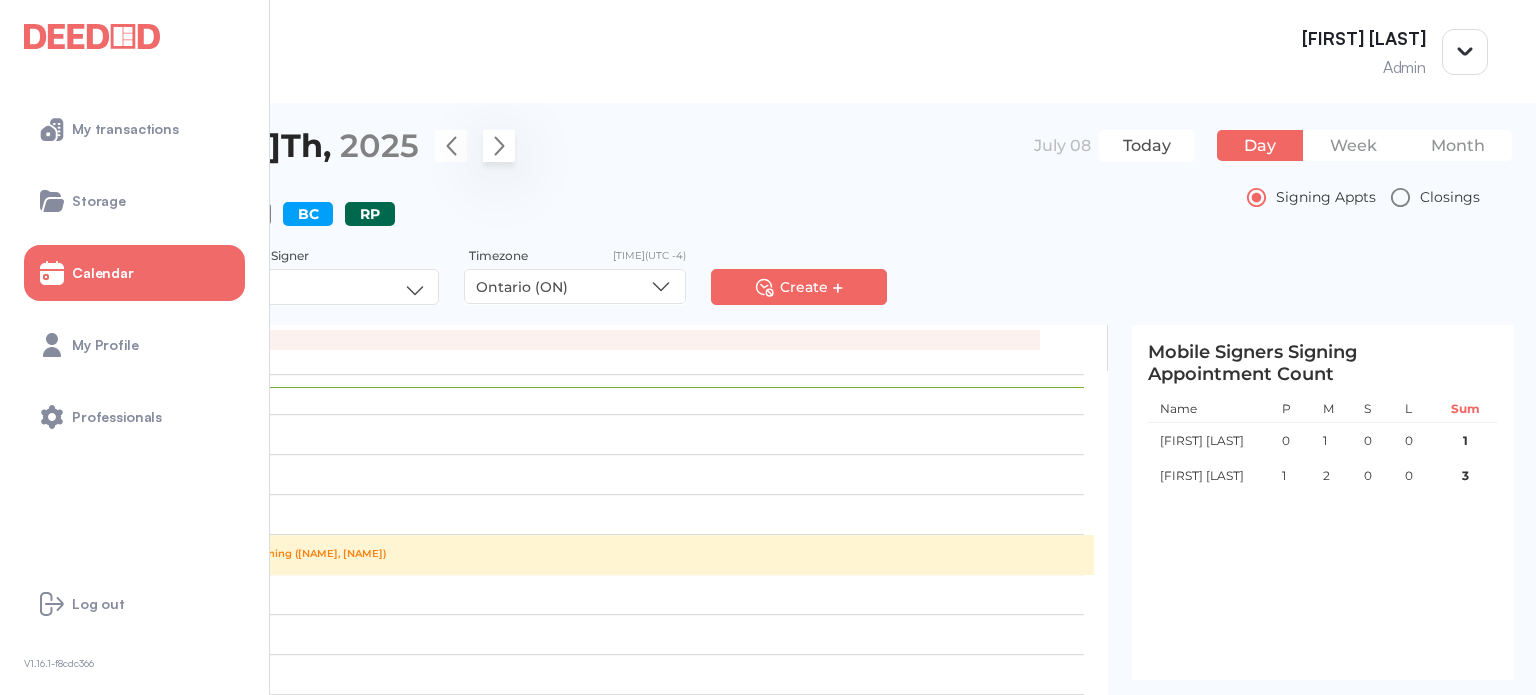 click at bounding box center (499, 146) 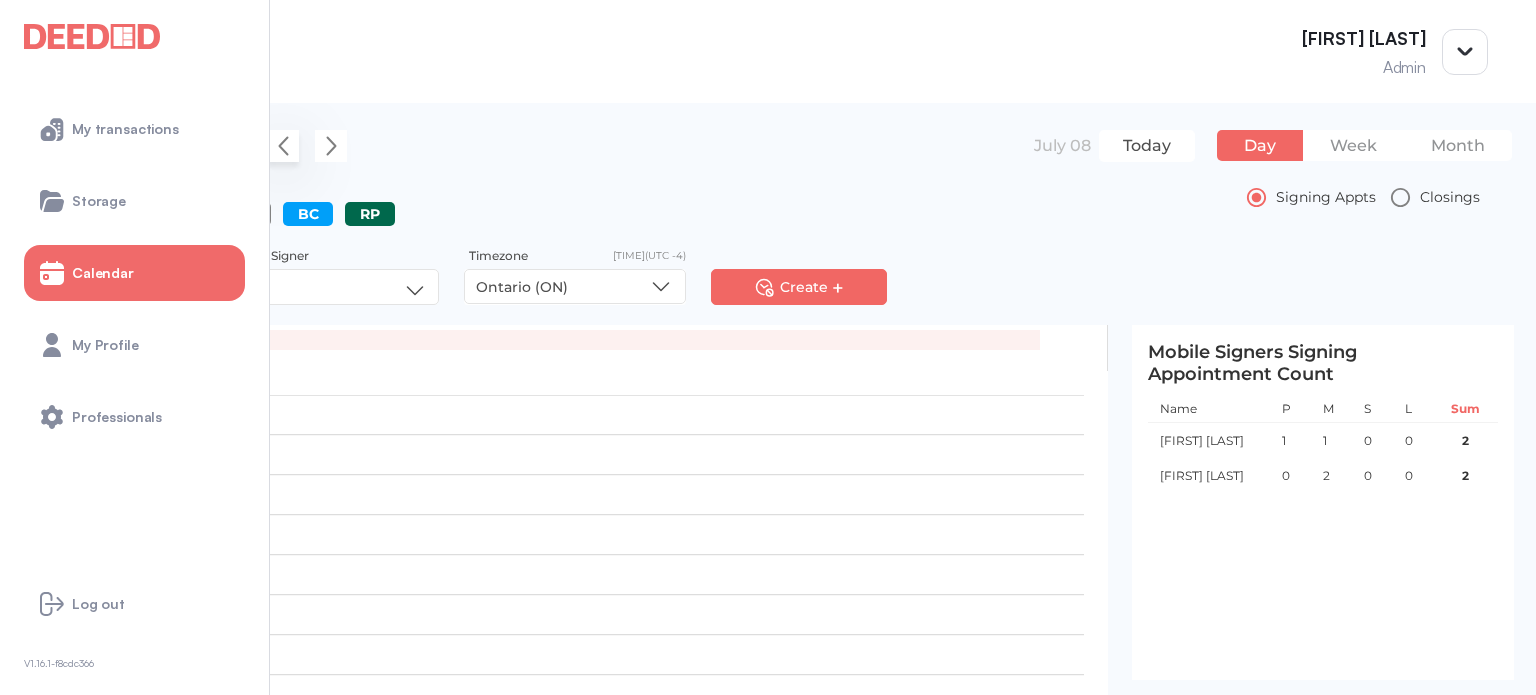 click at bounding box center (283, 146) 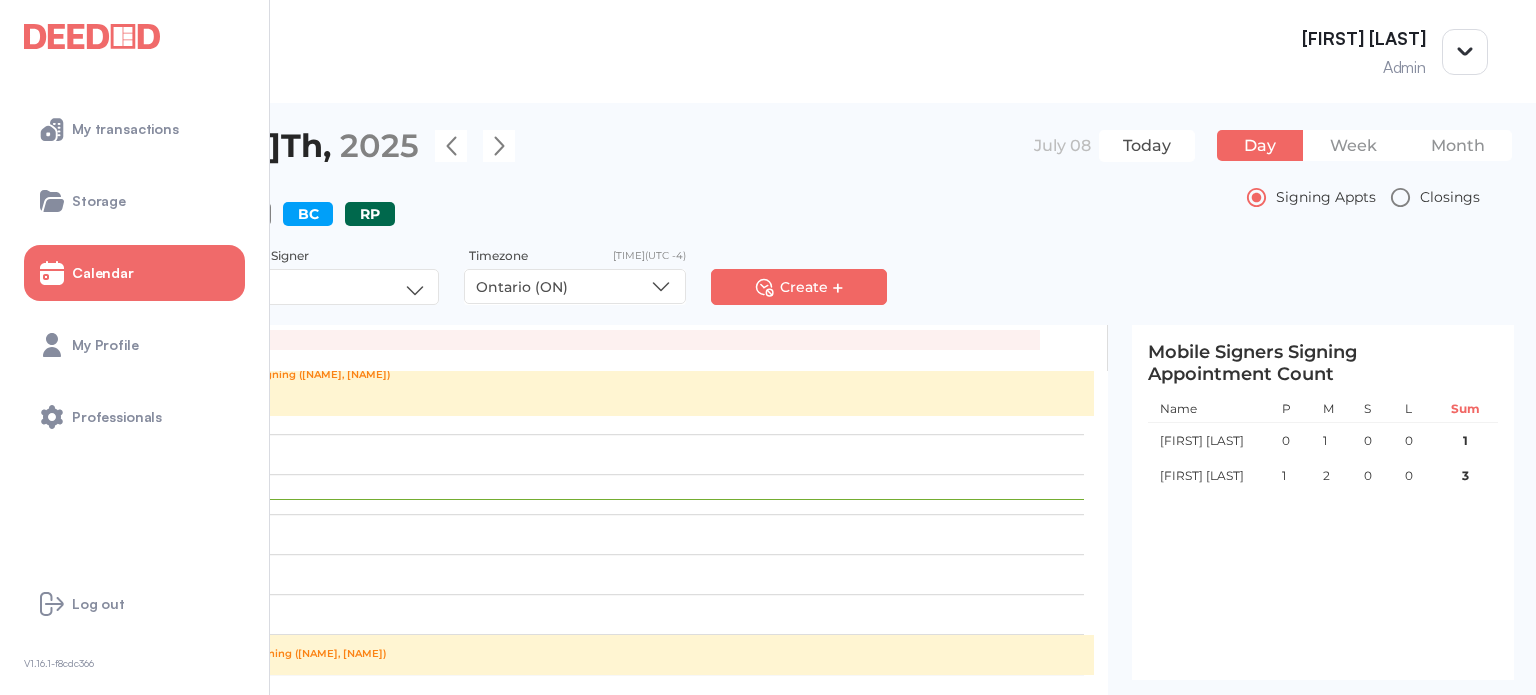 scroll, scrollTop: 700, scrollLeft: 0, axis: vertical 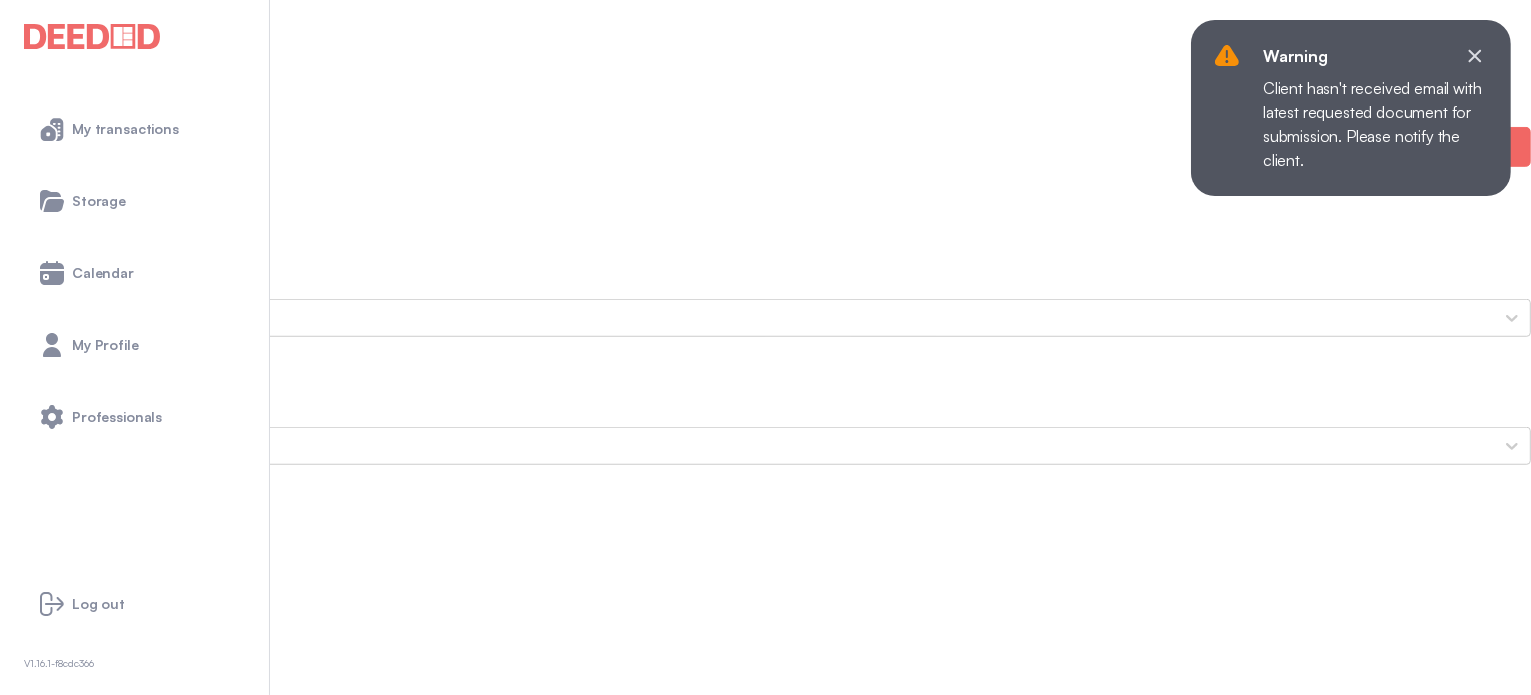 click on "Void Cheque" at bounding box center [765, 1422] 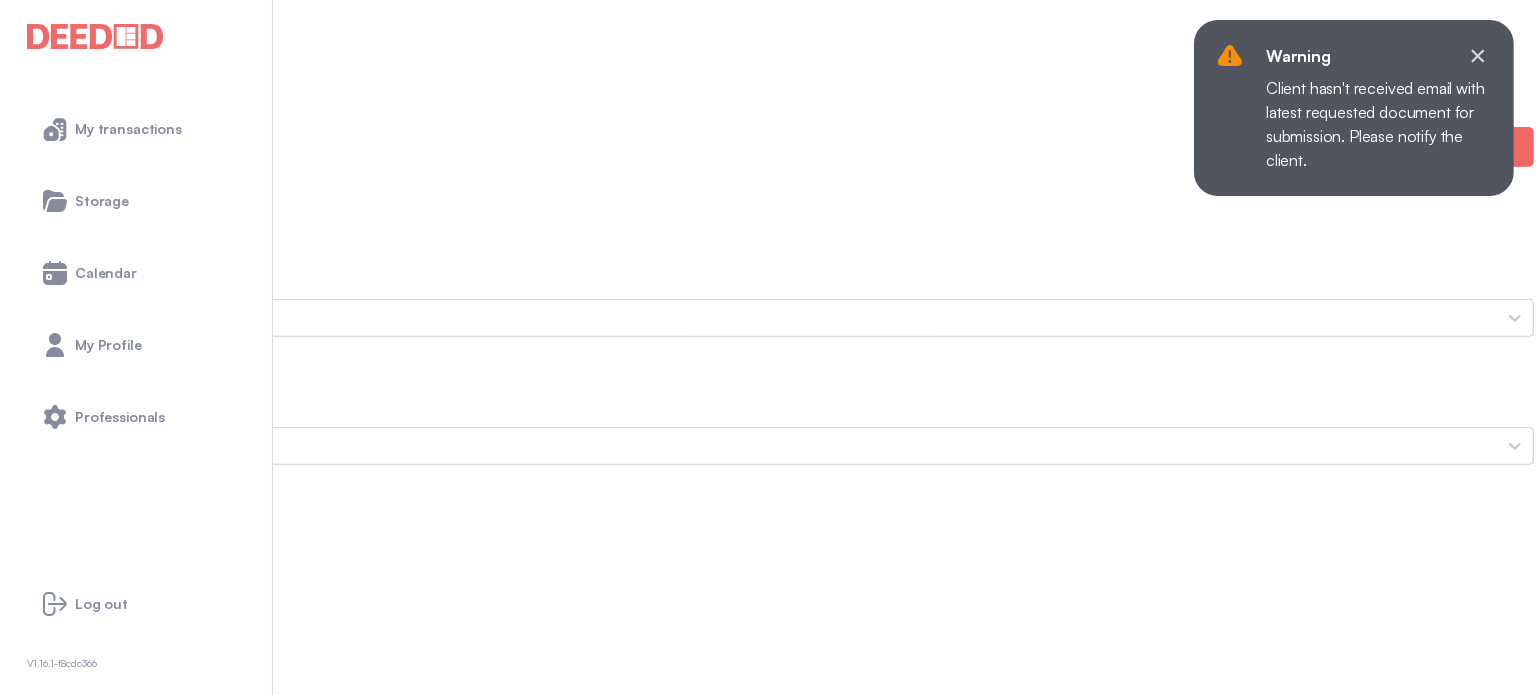 scroll, scrollTop: 0, scrollLeft: 0, axis: both 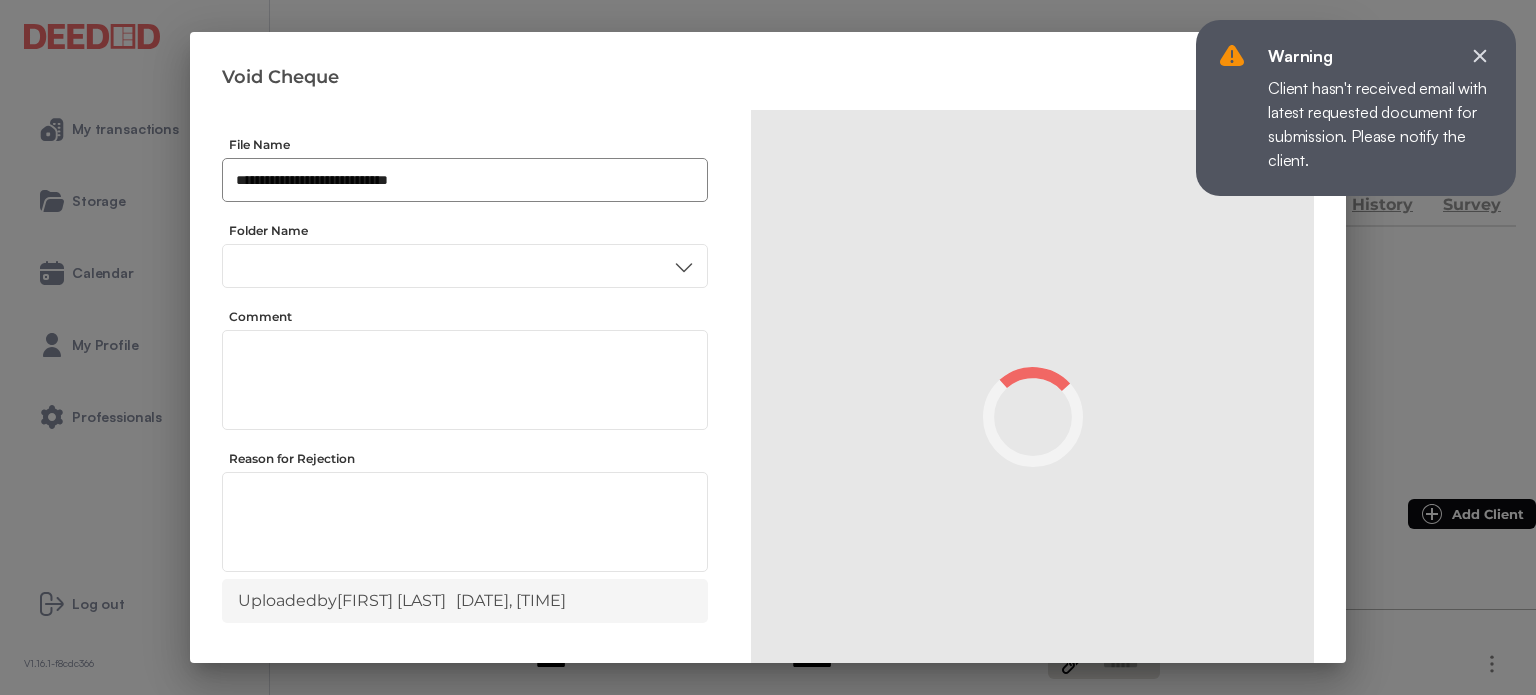 click on "**********" at bounding box center [465, 180] 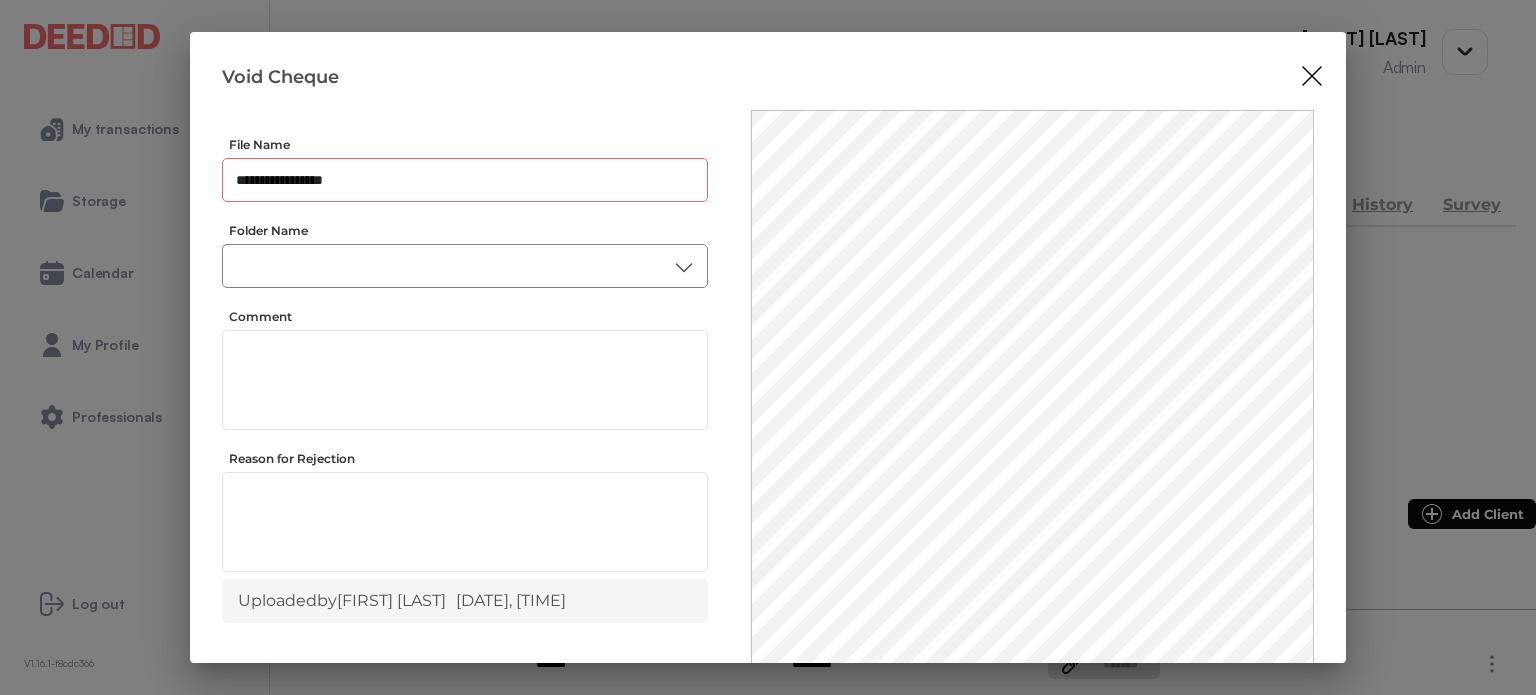 type on "**********" 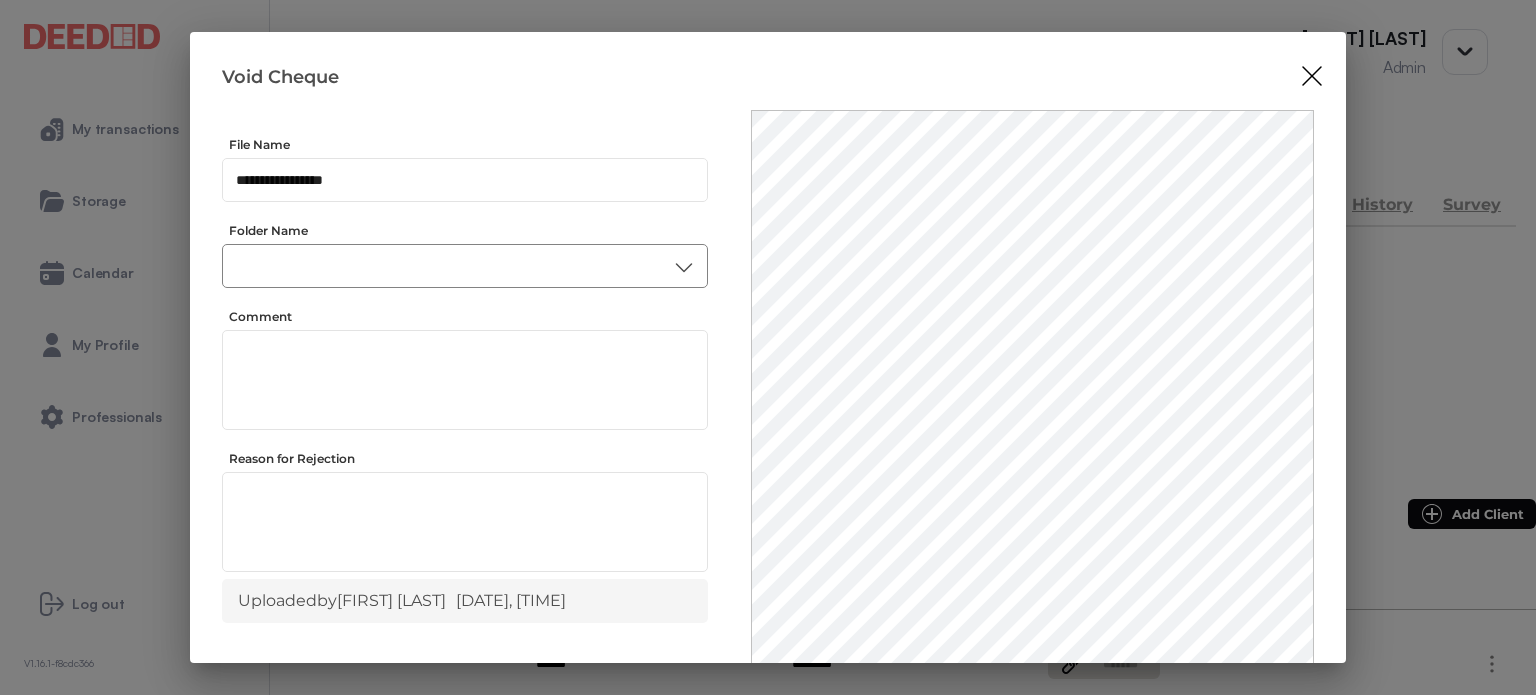 click on "​" at bounding box center (465, 266) 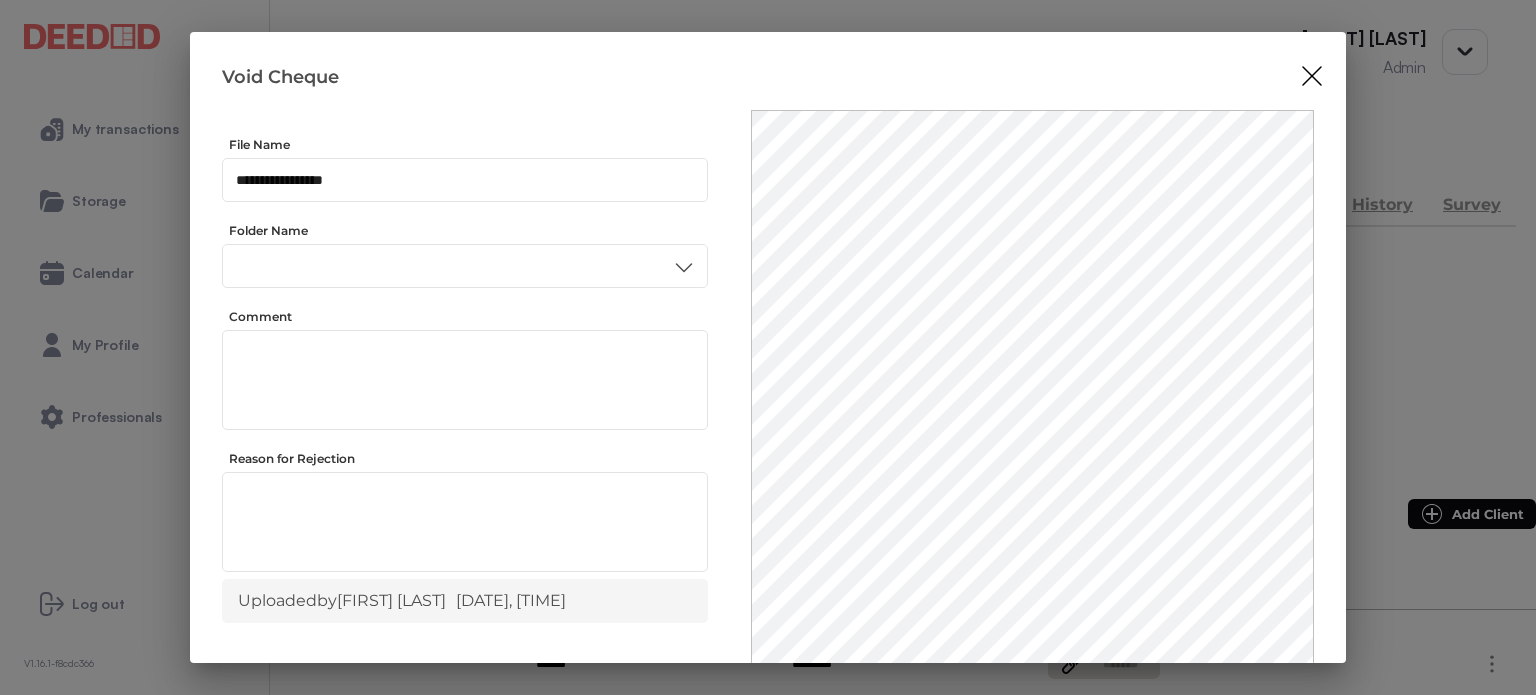 click on "Accounting" at bounding box center (464, 371) 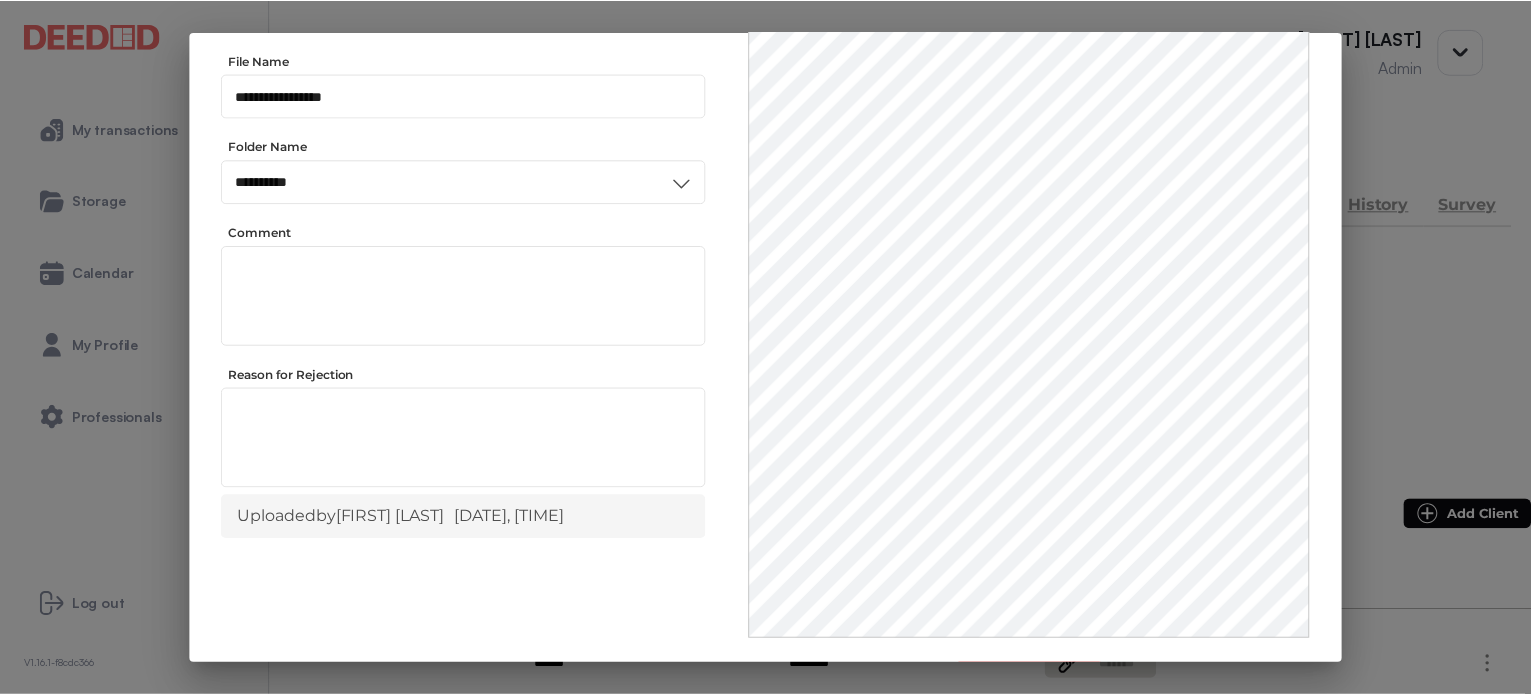 scroll, scrollTop: 156, scrollLeft: 0, axis: vertical 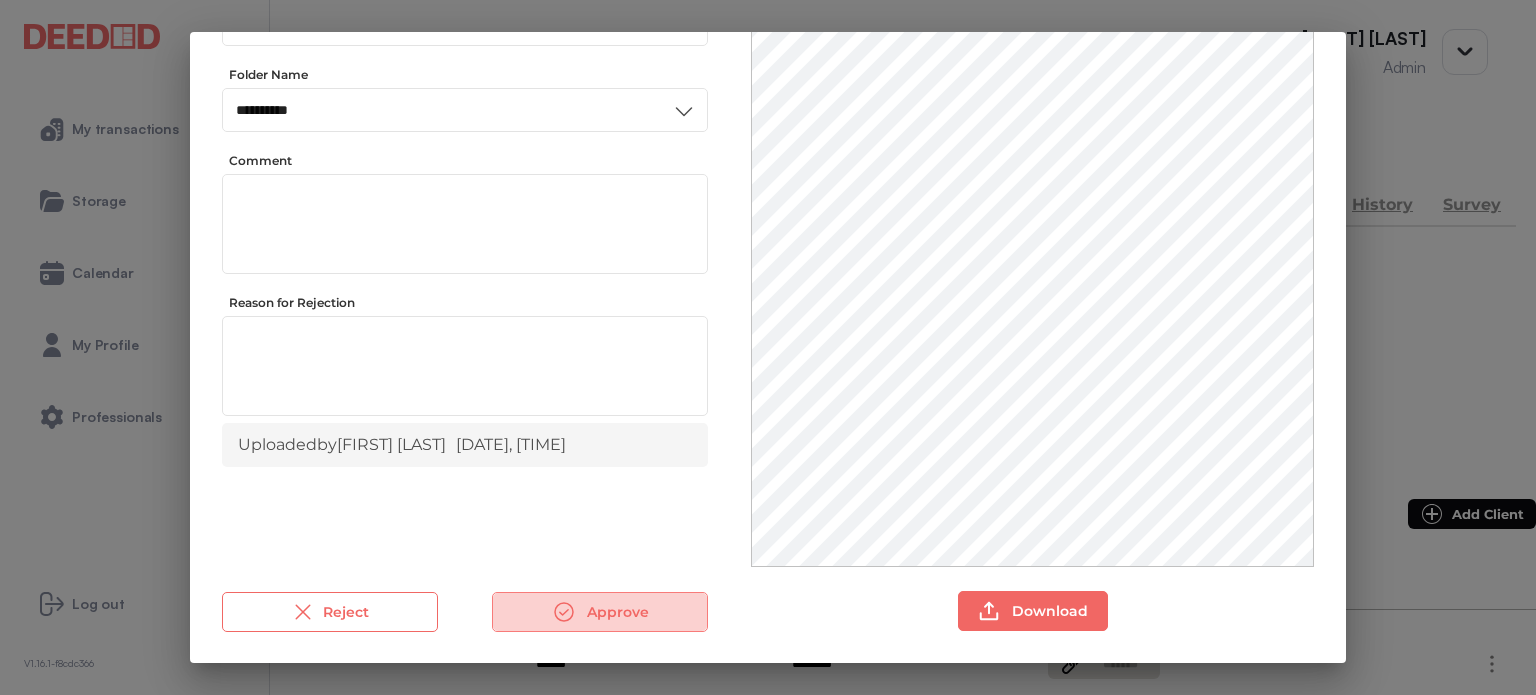 click at bounding box center (564, 612) 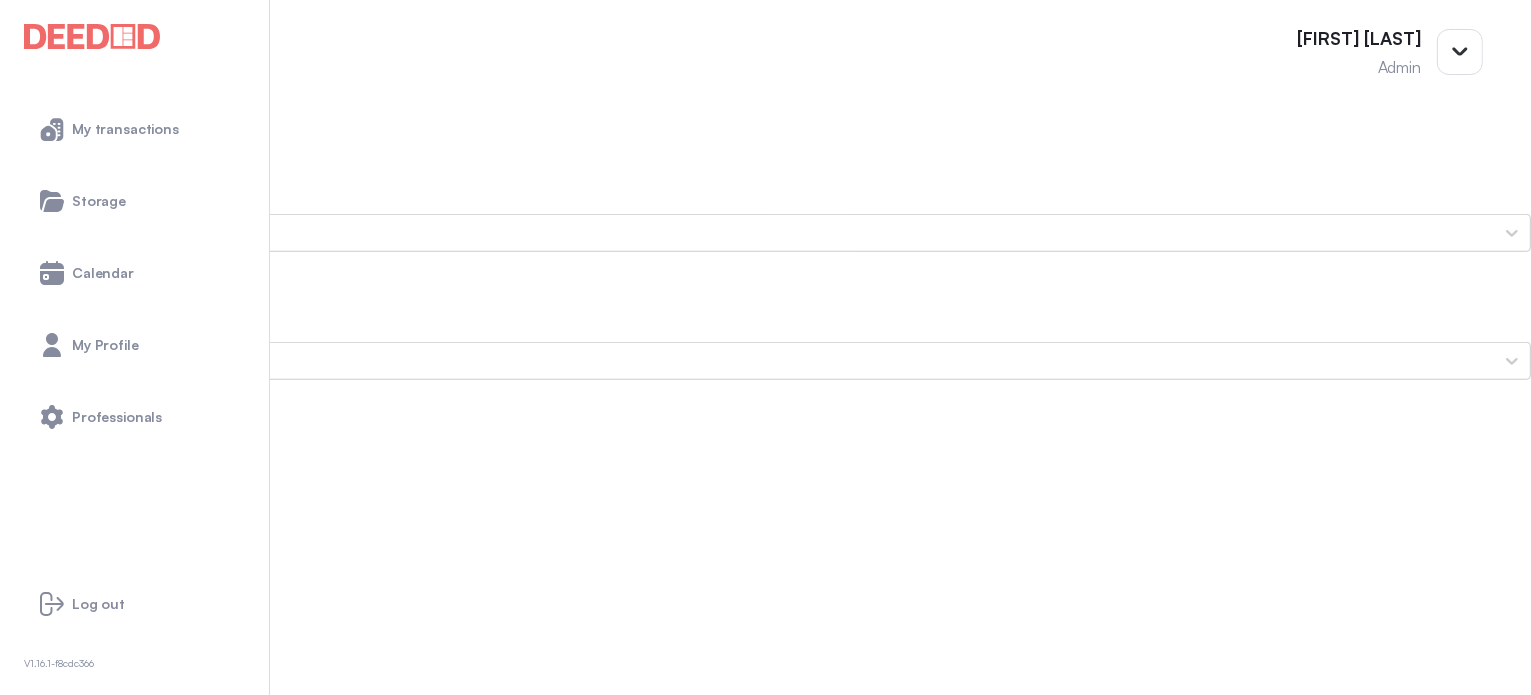 scroll, scrollTop: 1500, scrollLeft: 0, axis: vertical 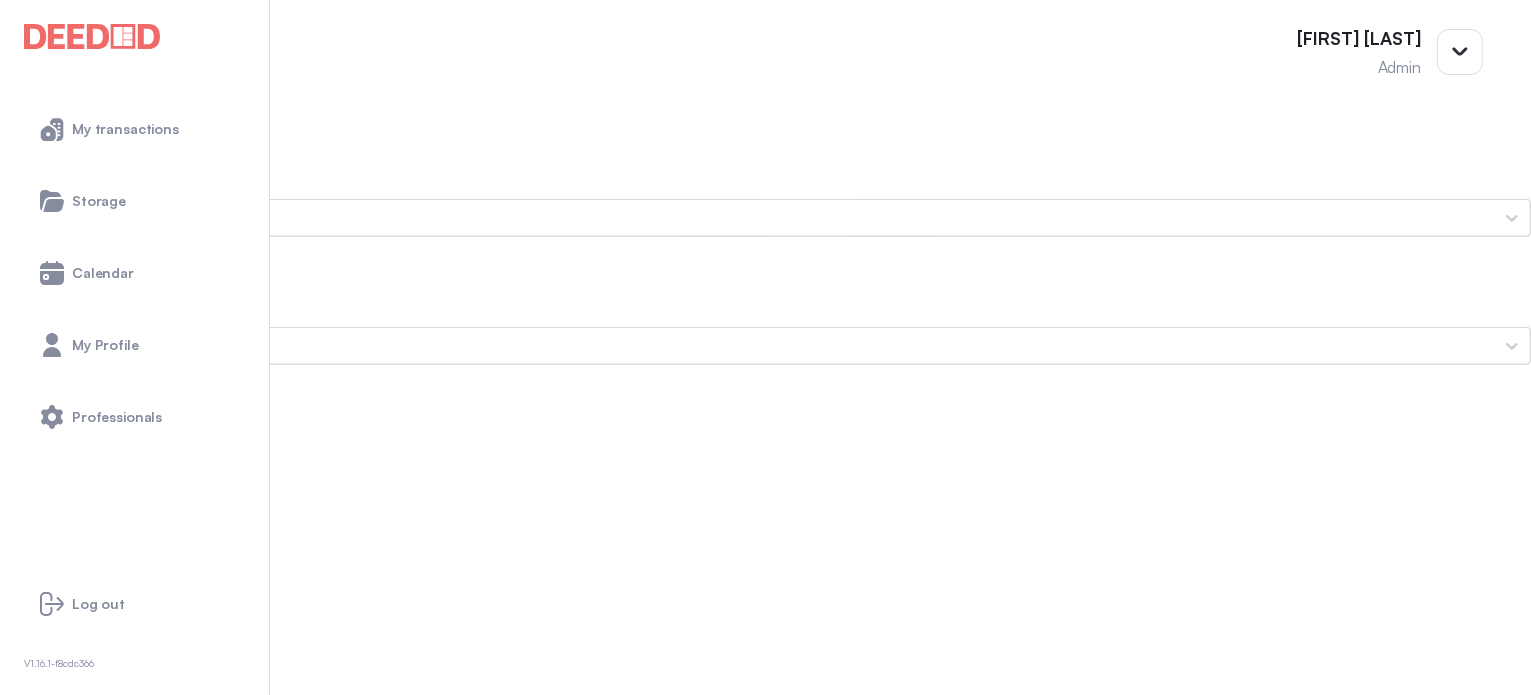 click on "Proof of Home Insurance" at bounding box center (765, 1426) 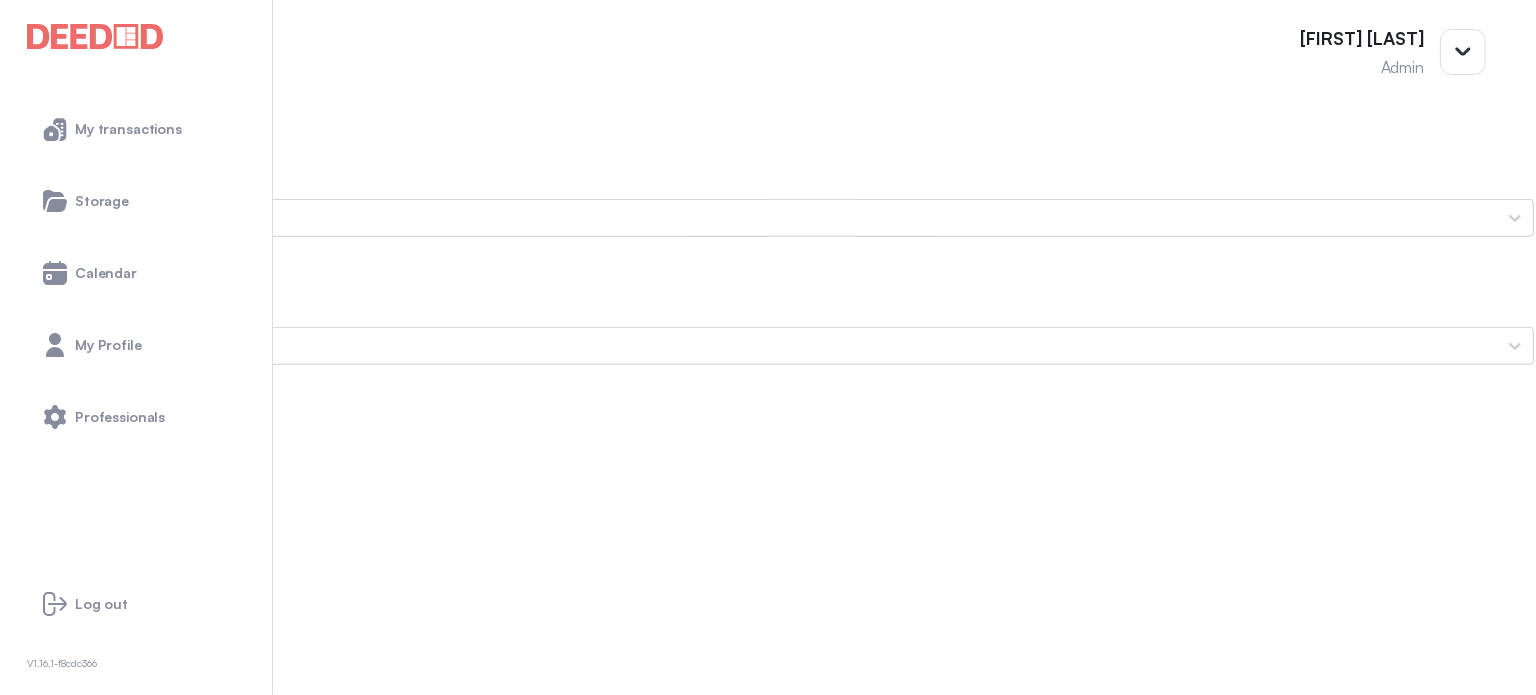 scroll, scrollTop: 0, scrollLeft: 0, axis: both 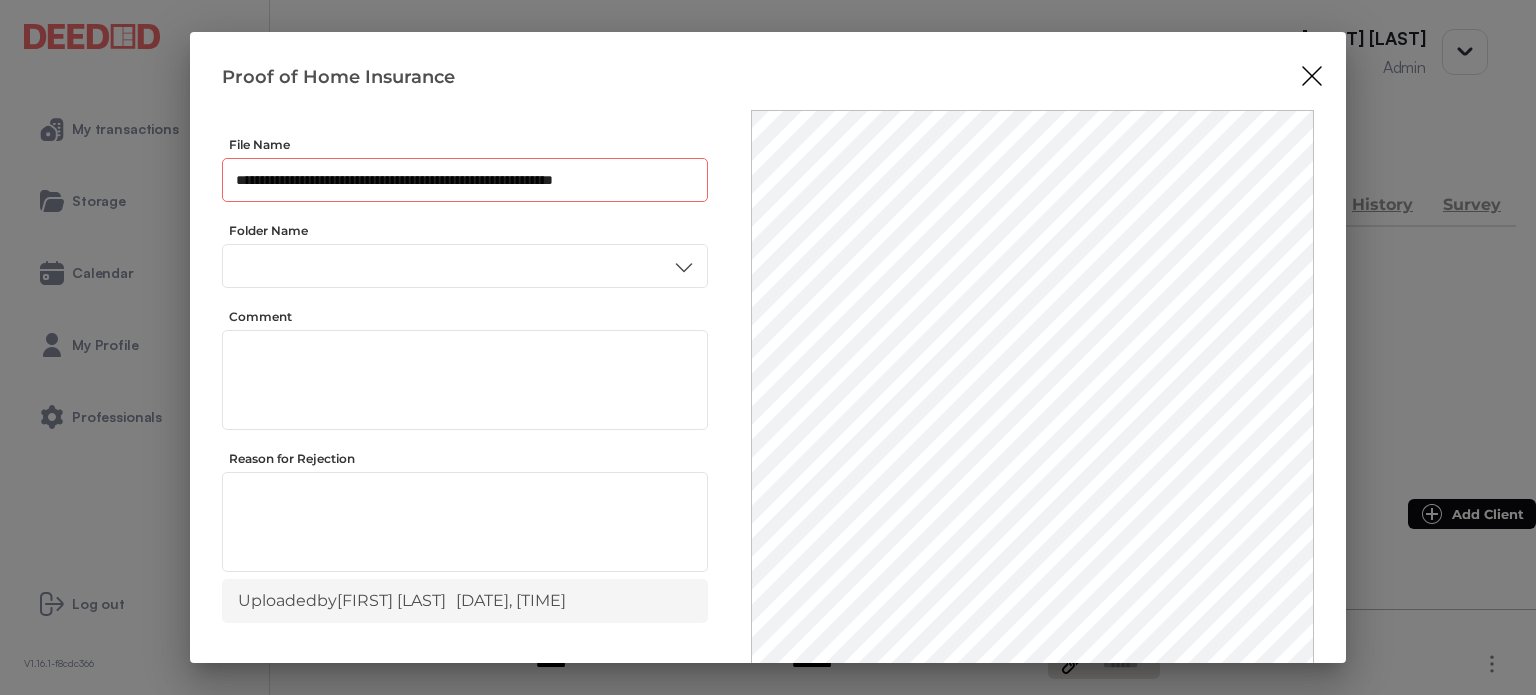 click on "**********" at bounding box center [465, 180] 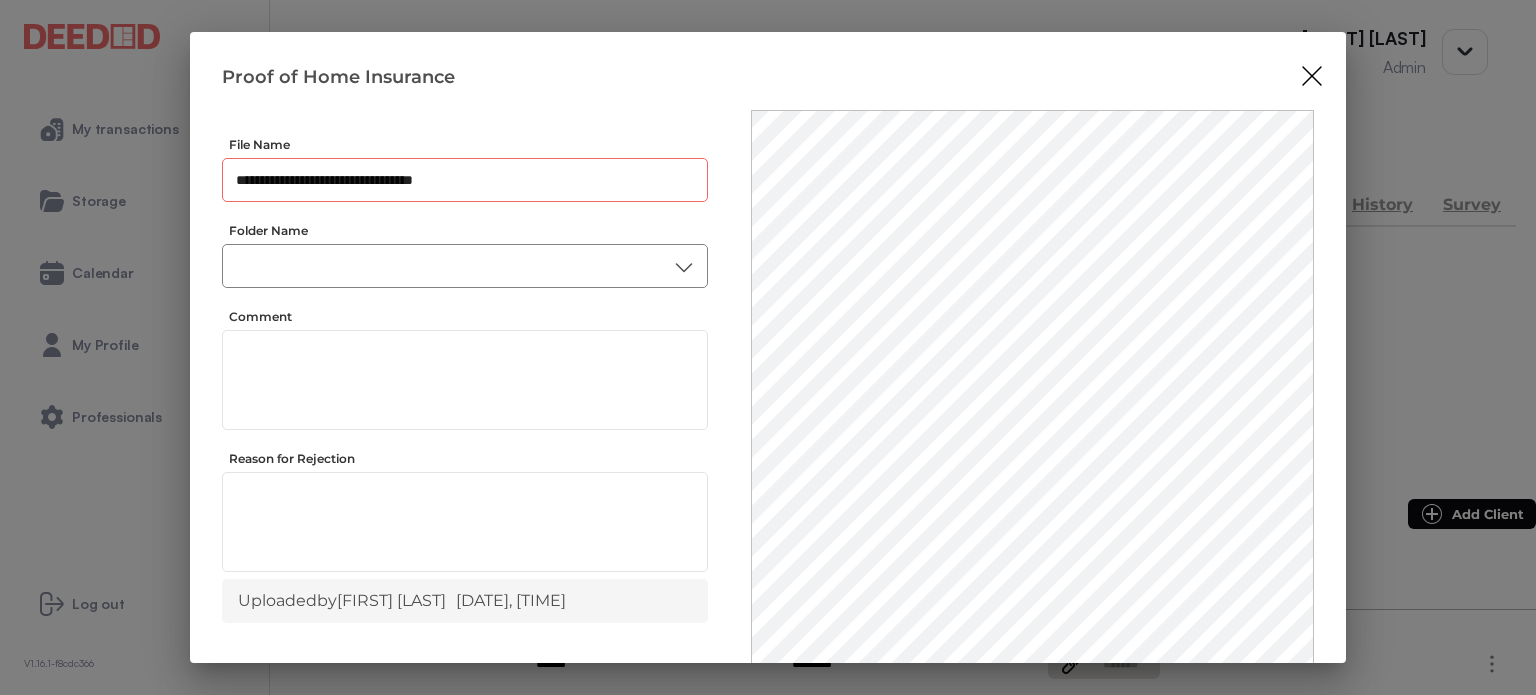 type on "**********" 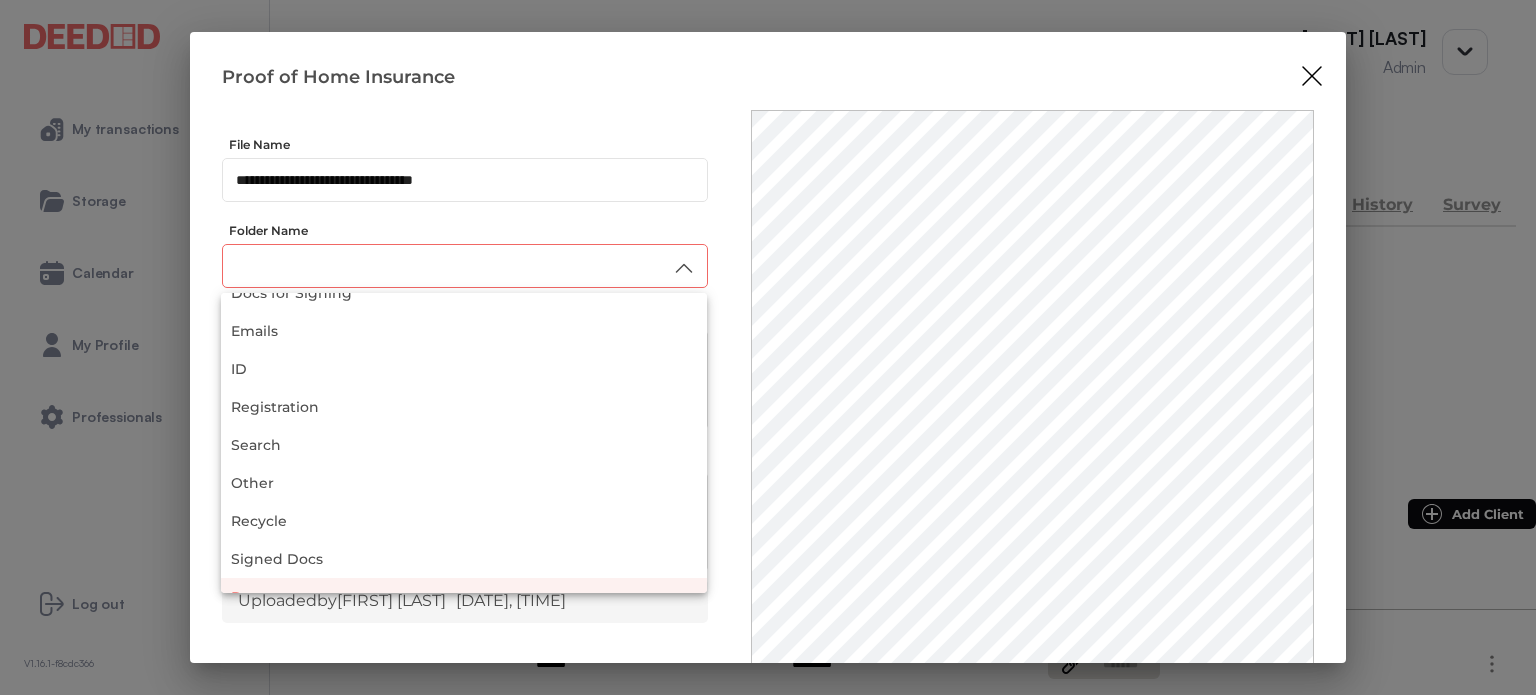 scroll, scrollTop: 188, scrollLeft: 0, axis: vertical 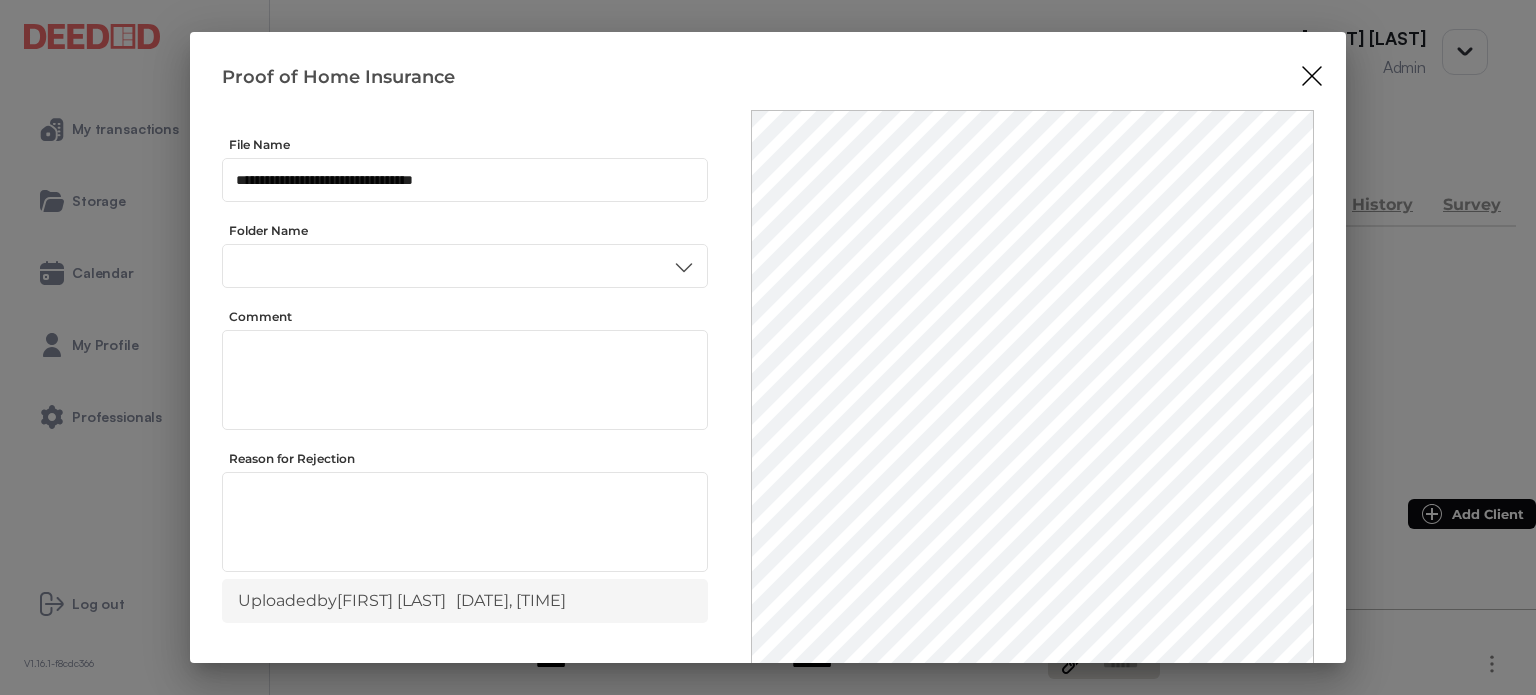 click on "Insurance" at bounding box center [464, 479] 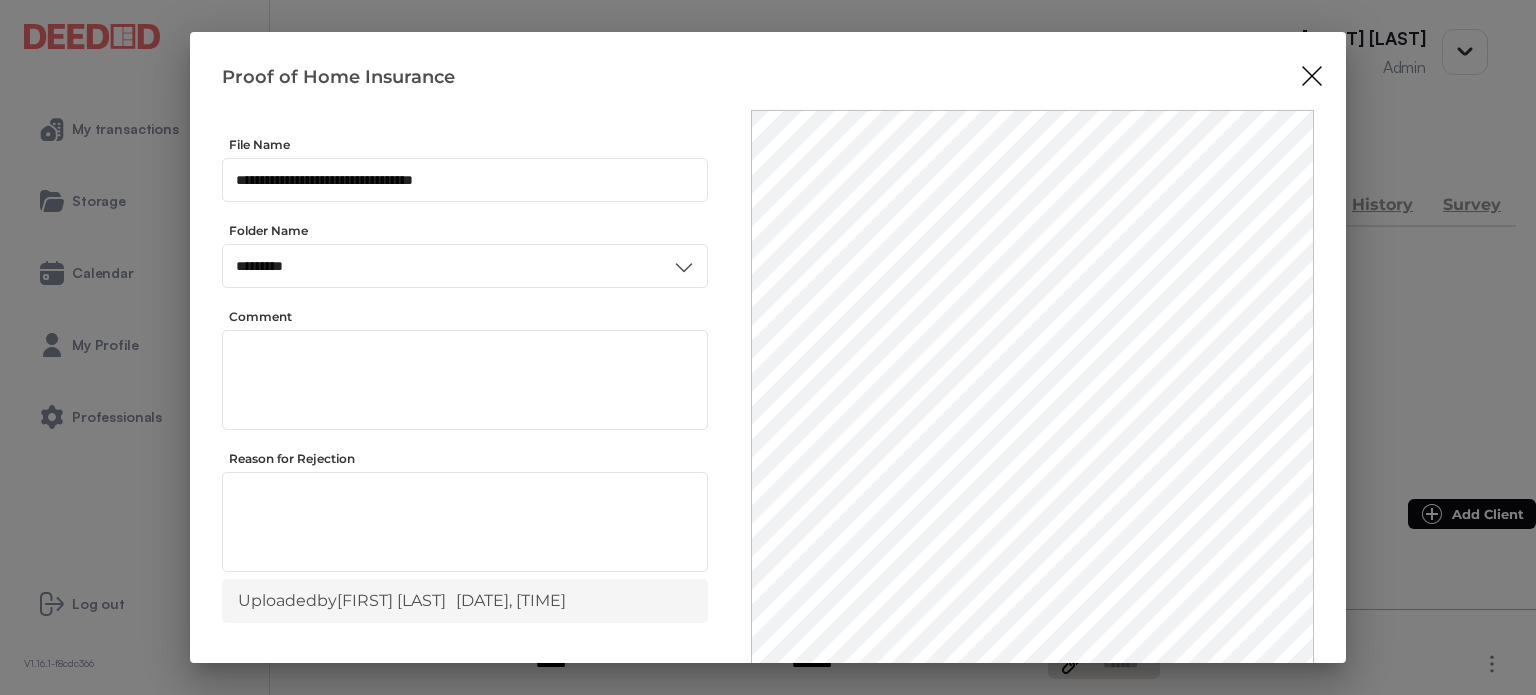 scroll, scrollTop: 0, scrollLeft: 0, axis: both 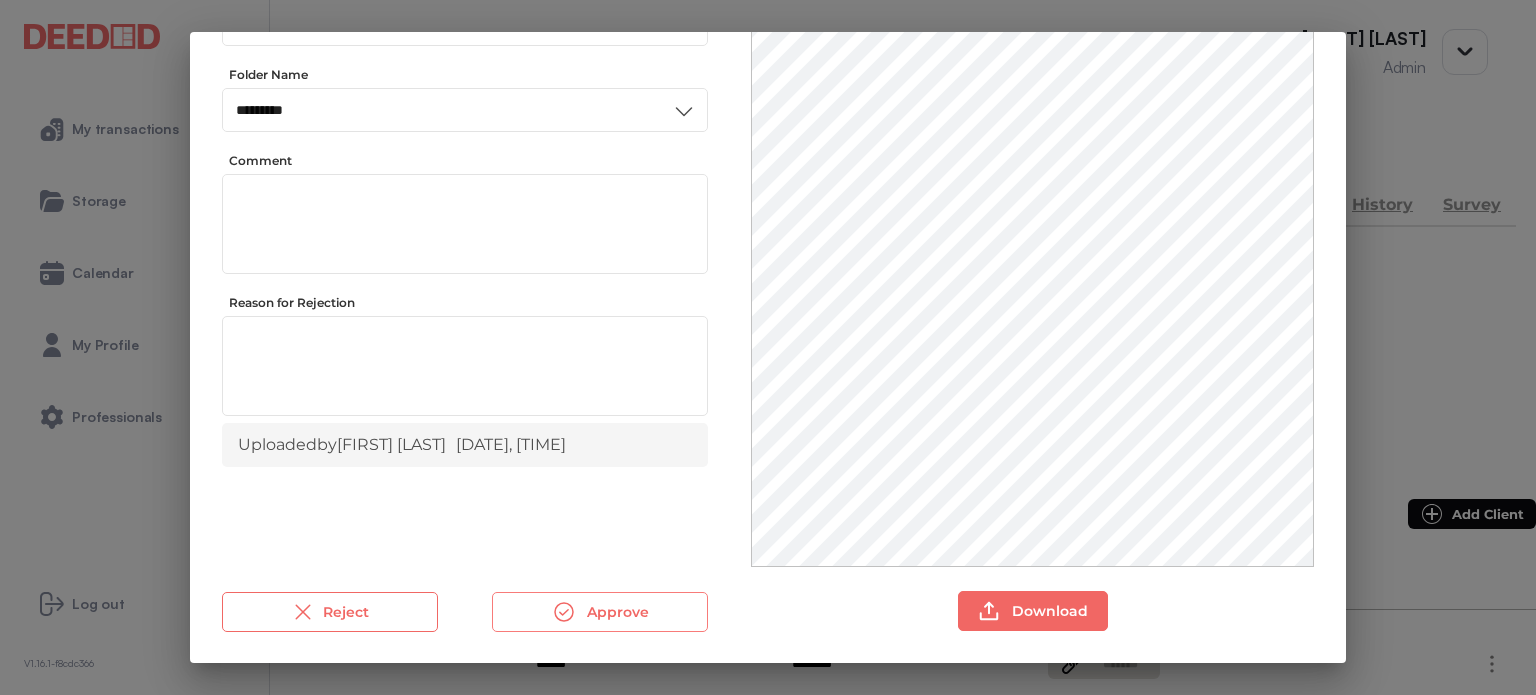click on "Approve" at bounding box center [600, 612] 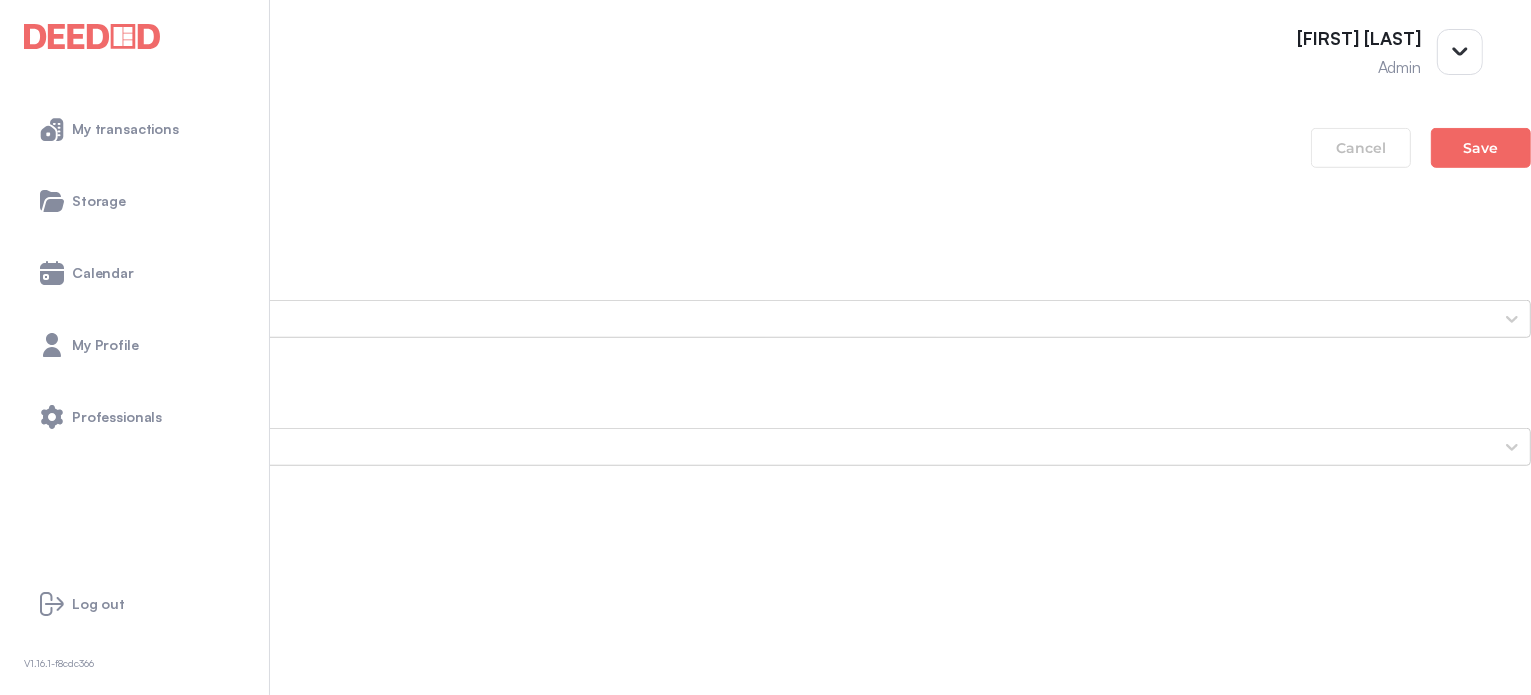 scroll, scrollTop: 1400, scrollLeft: 0, axis: vertical 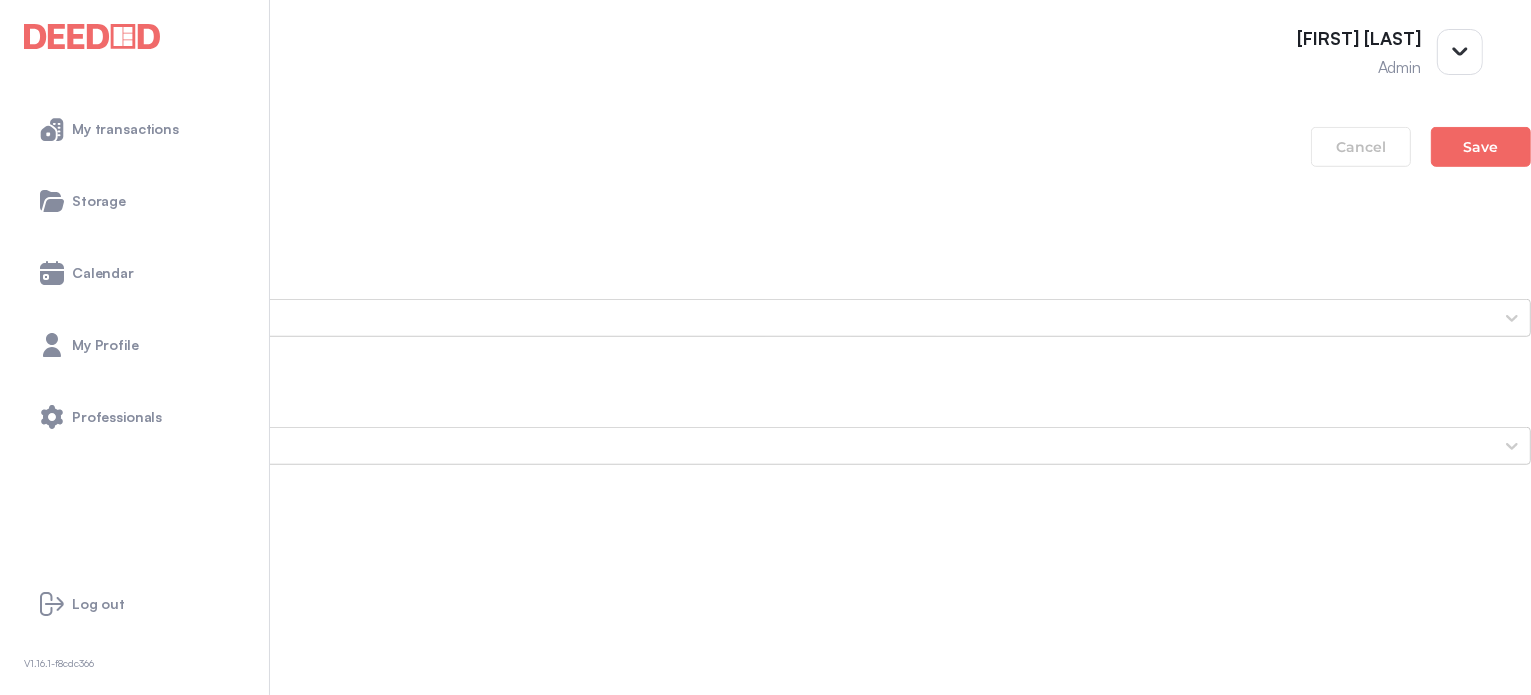 click on "[FIRST]'s Photo ID (Front Side)" at bounding box center (765, 1630) 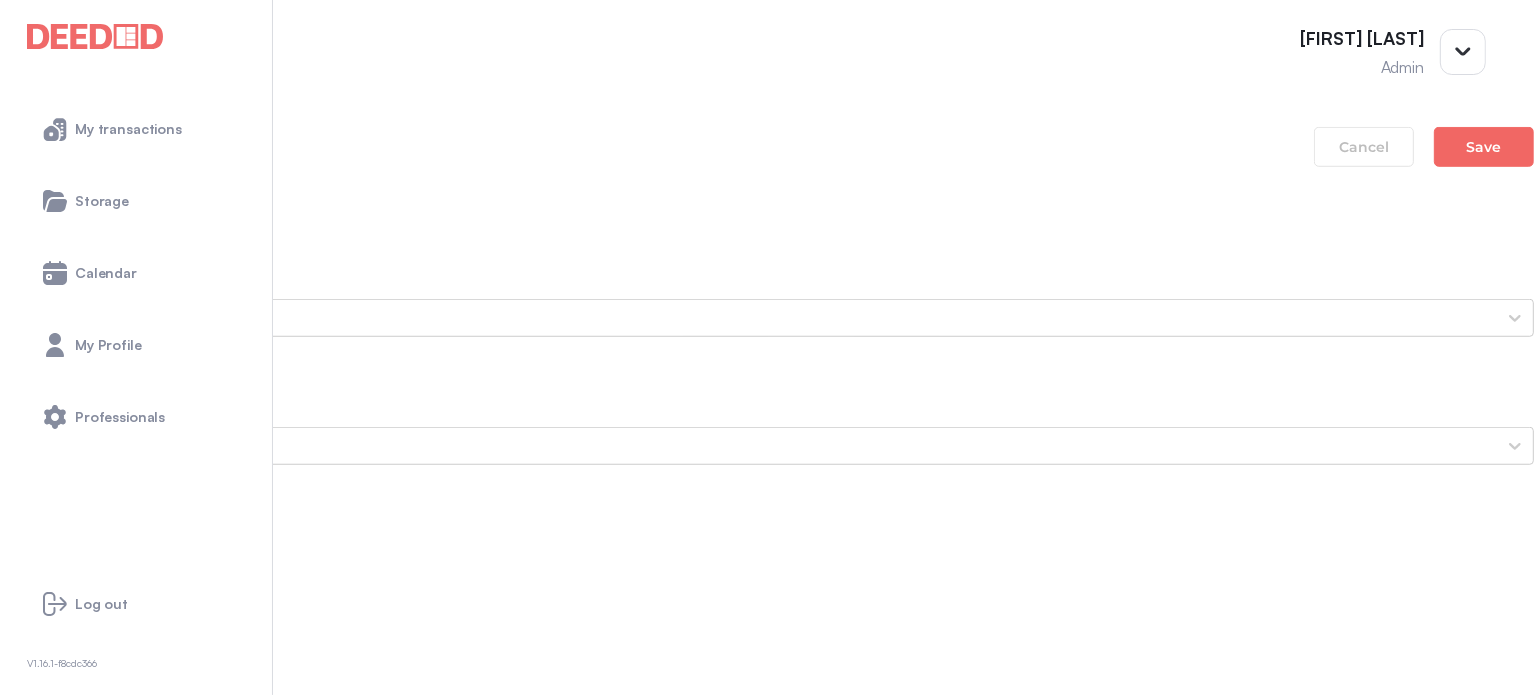 scroll, scrollTop: 0, scrollLeft: 0, axis: both 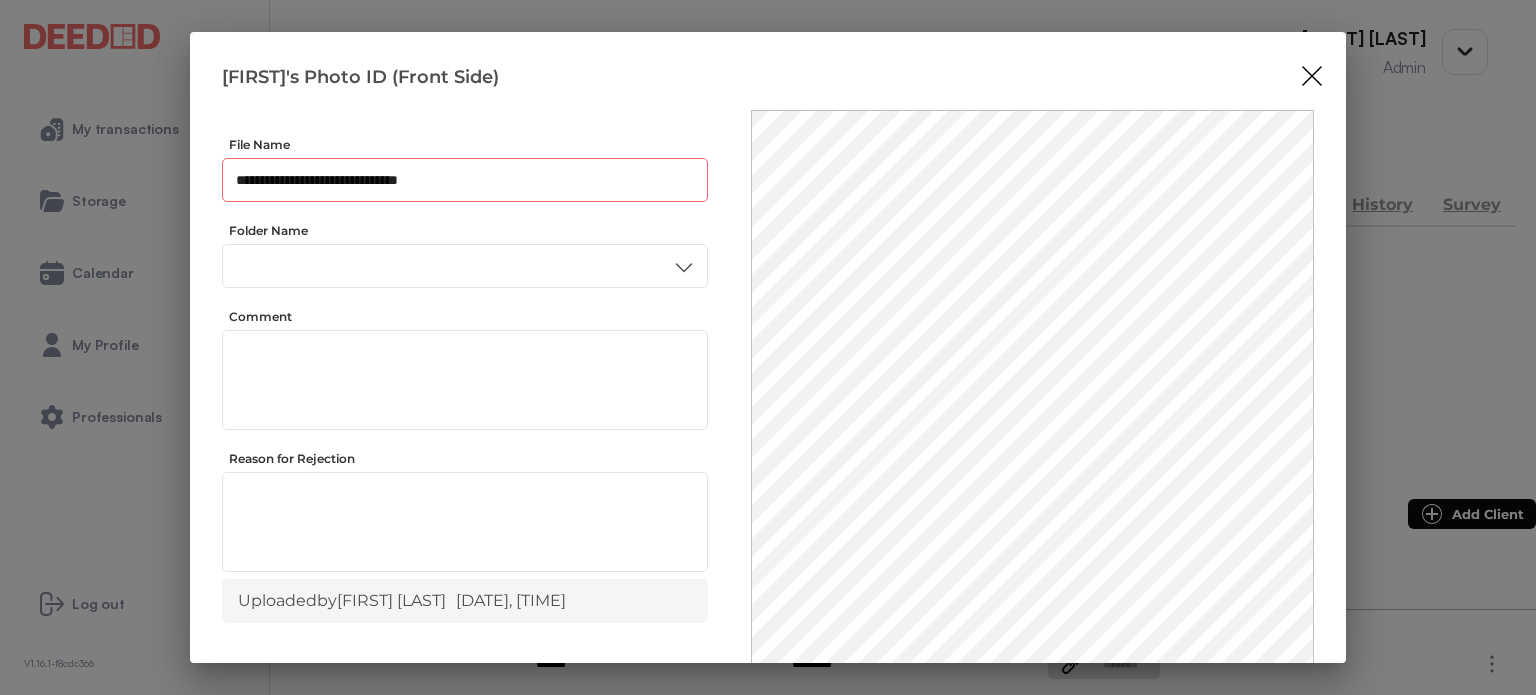 click on "**********" at bounding box center [465, 180] 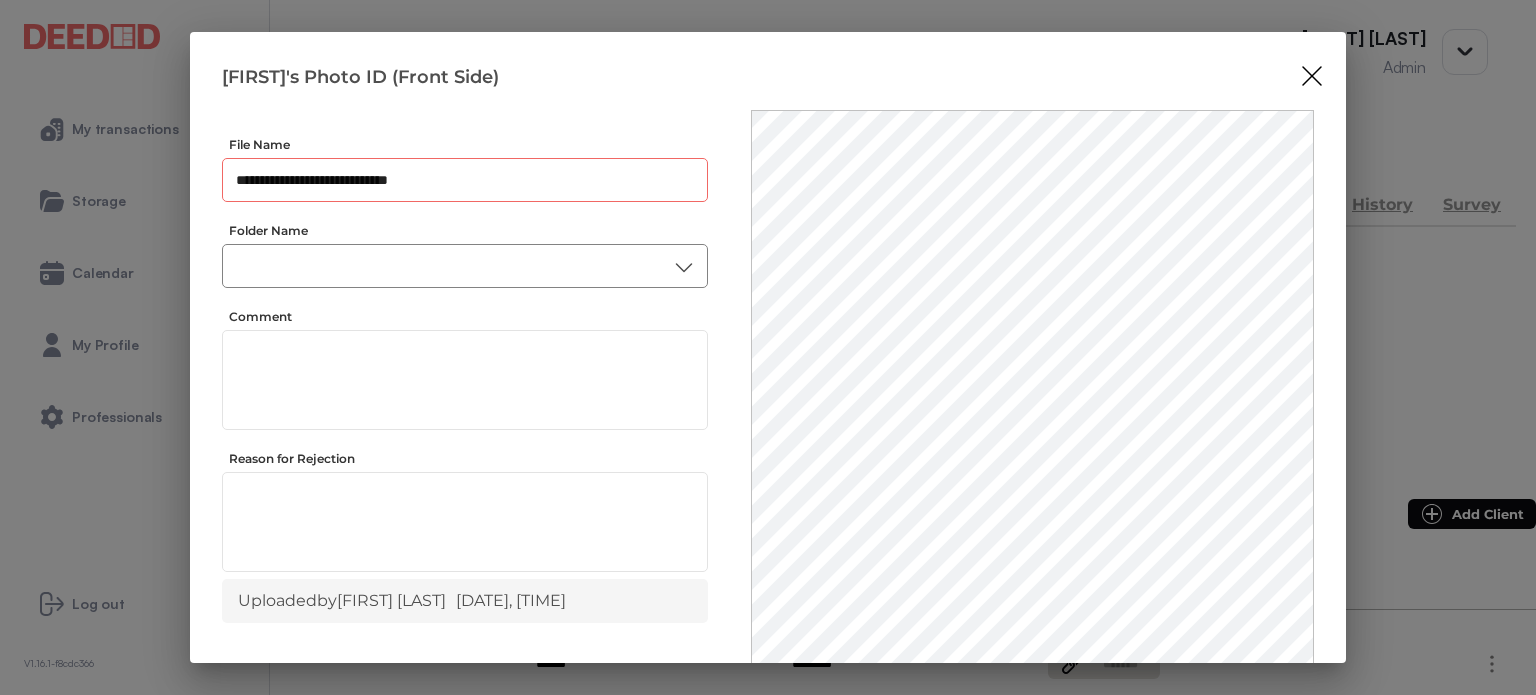 type on "**********" 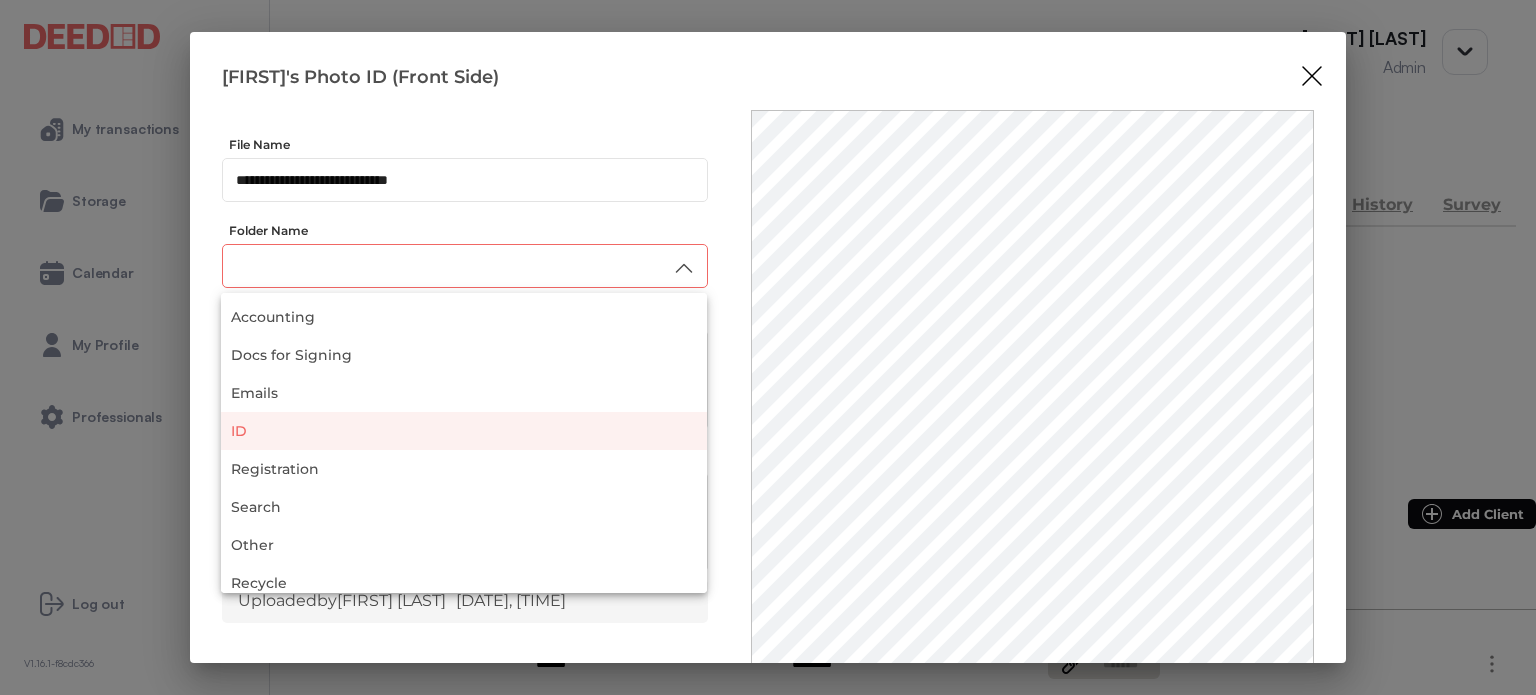 click on "ID" at bounding box center [464, 431] 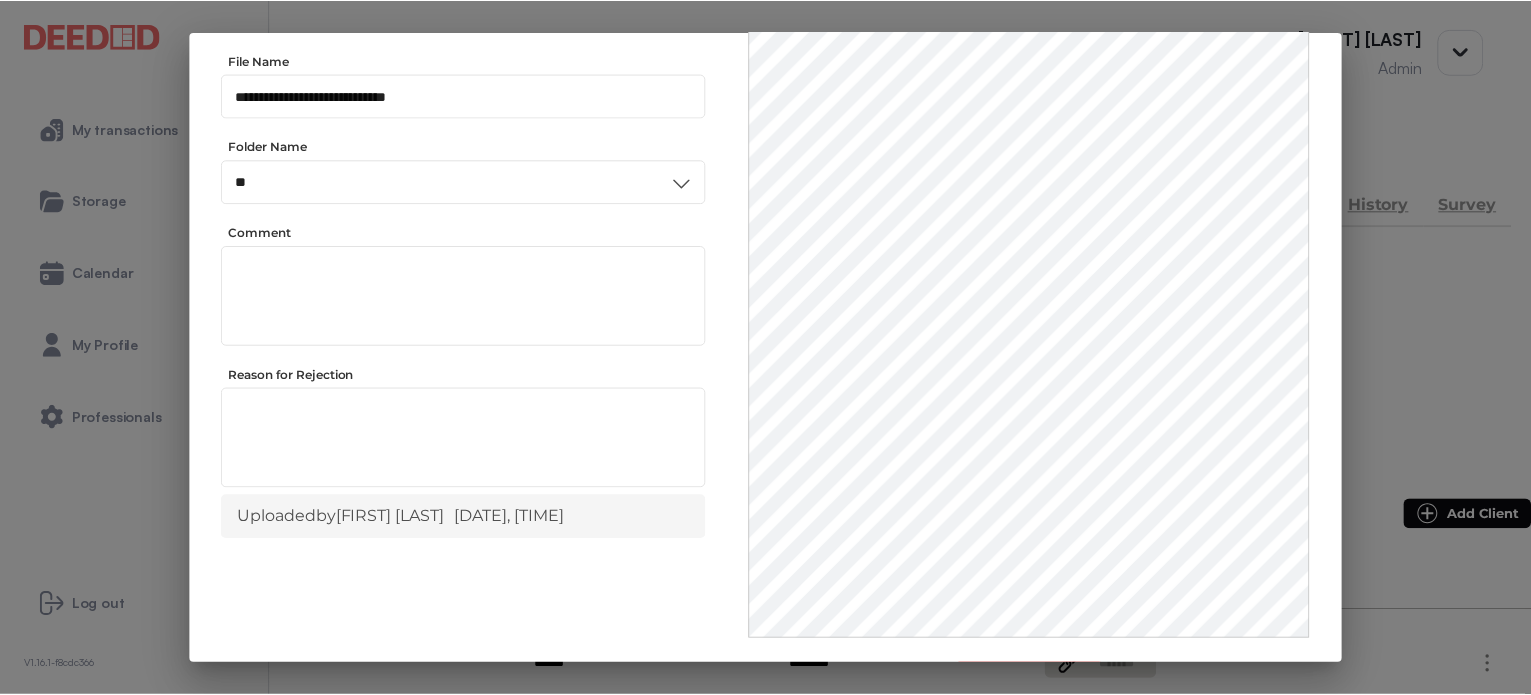 scroll, scrollTop: 156, scrollLeft: 0, axis: vertical 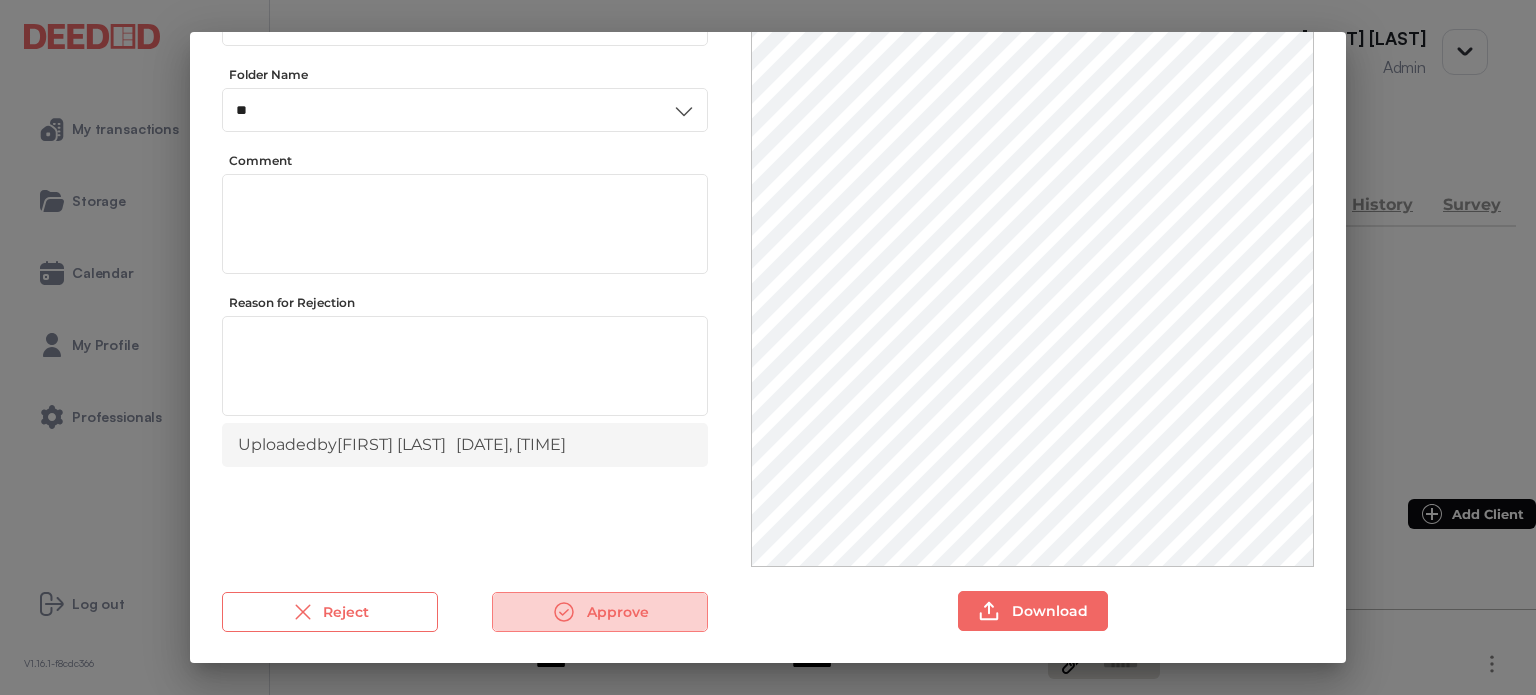click on "Approve" at bounding box center [600, 612] 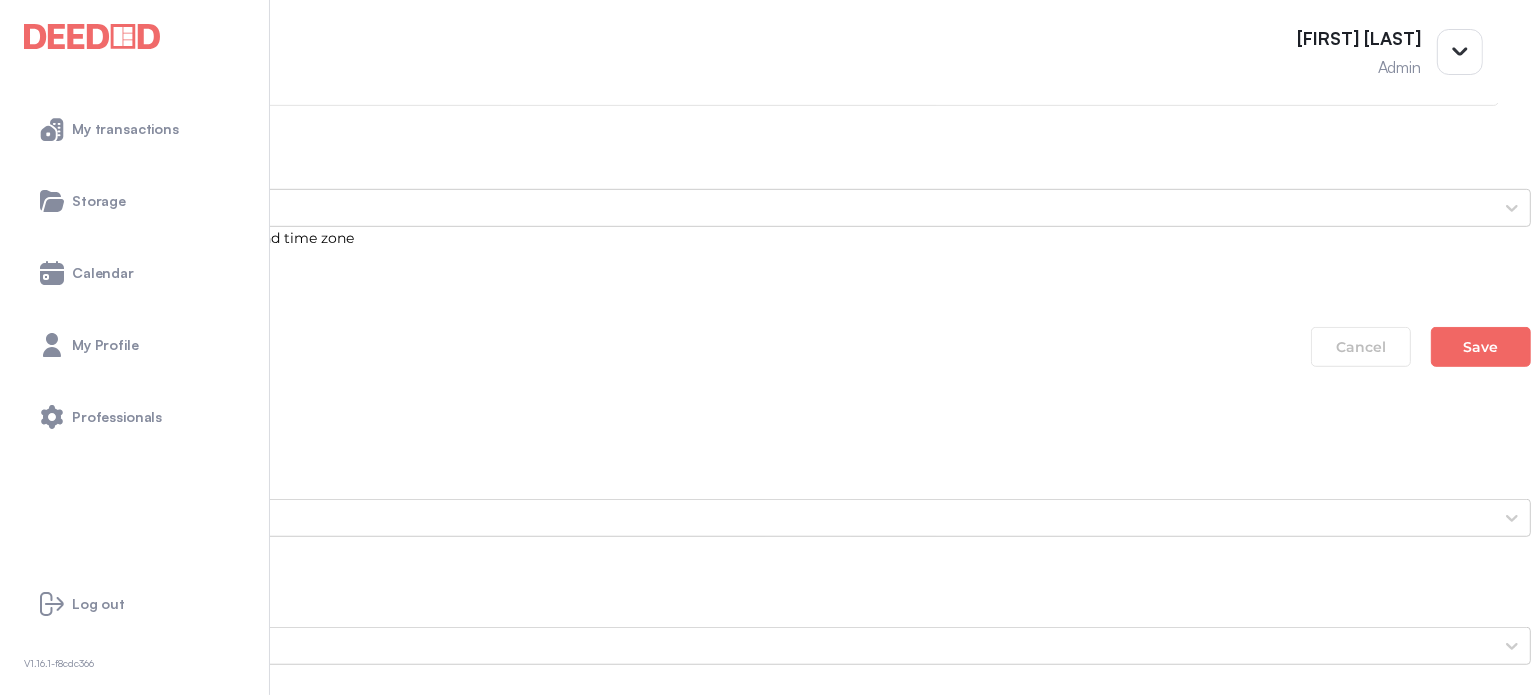 scroll, scrollTop: 1400, scrollLeft: 0, axis: vertical 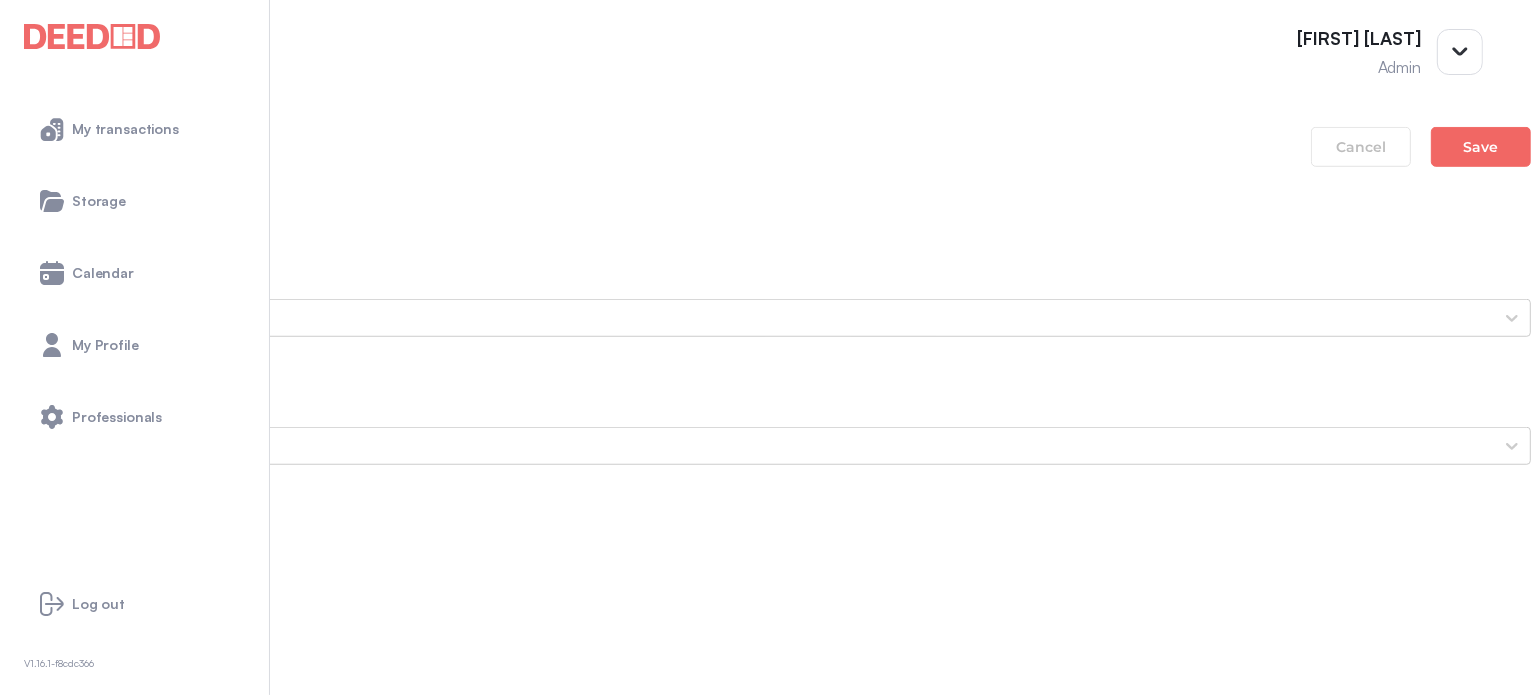 click on "[FIRST]'s Photo ID (Back Side)" at bounding box center [765, 1734] 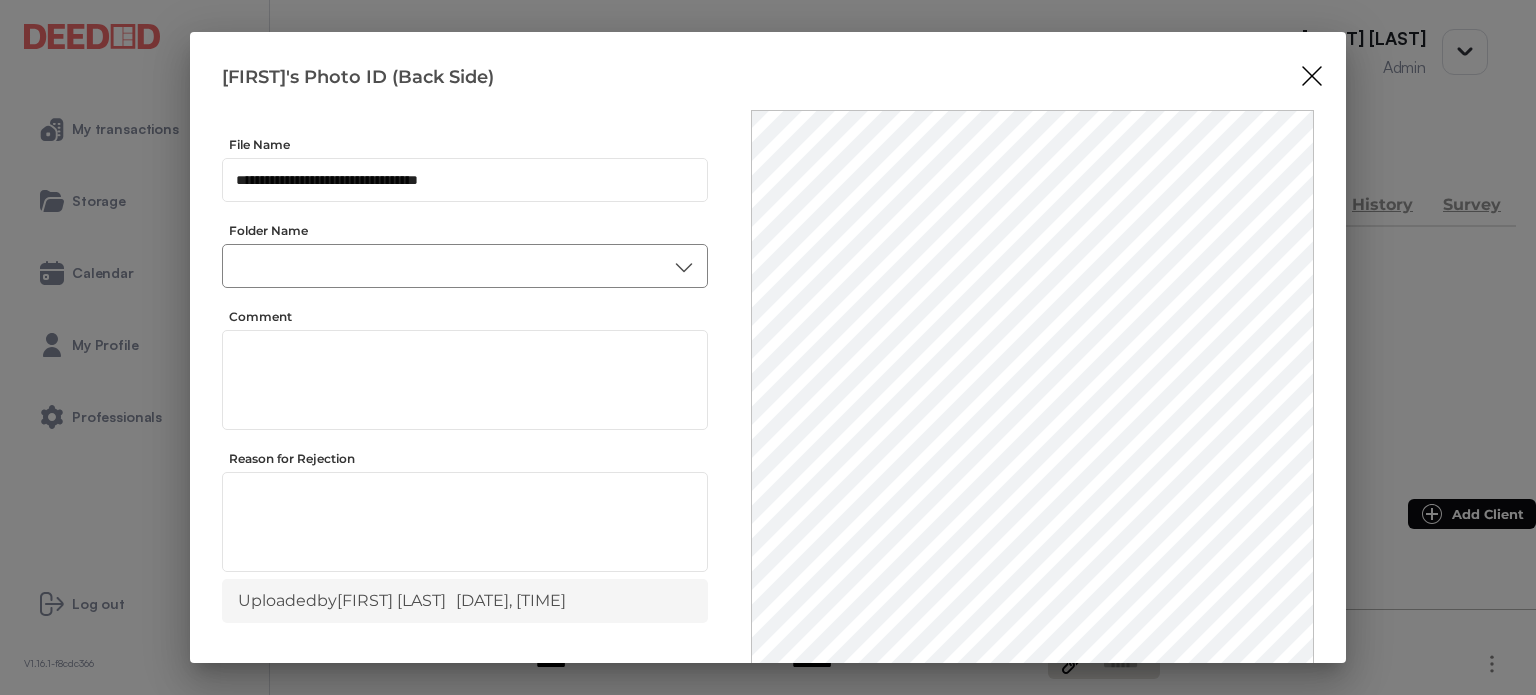 click at bounding box center (465, 266) 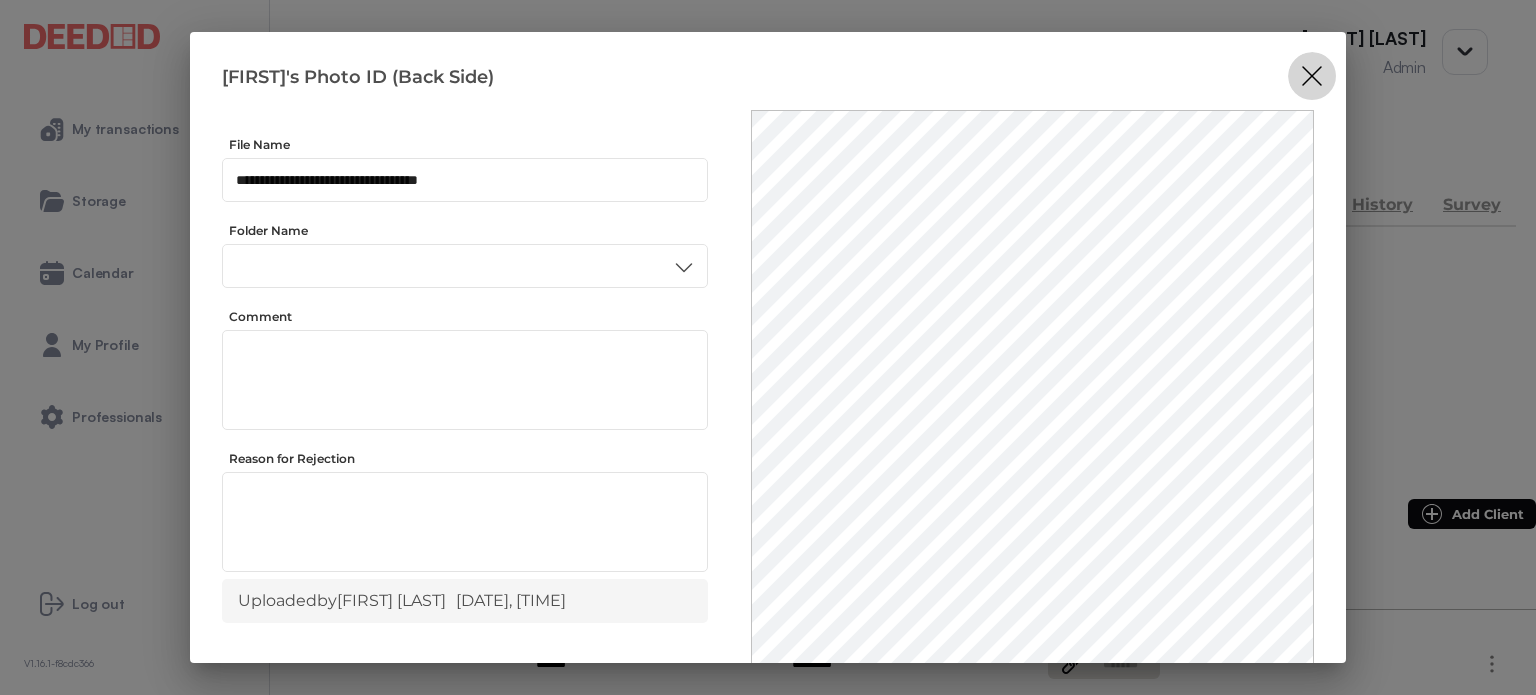 click at bounding box center (1312, 76) 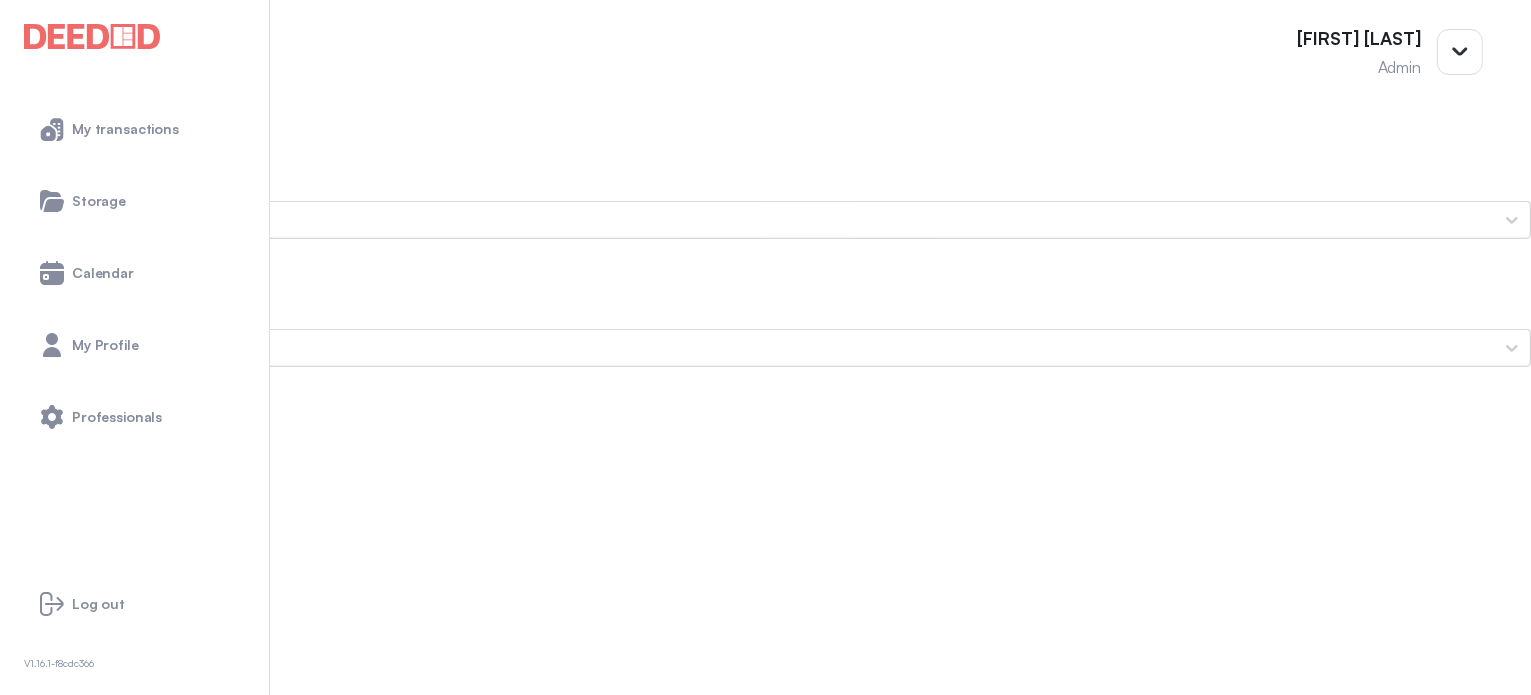 scroll, scrollTop: 1500, scrollLeft: 0, axis: vertical 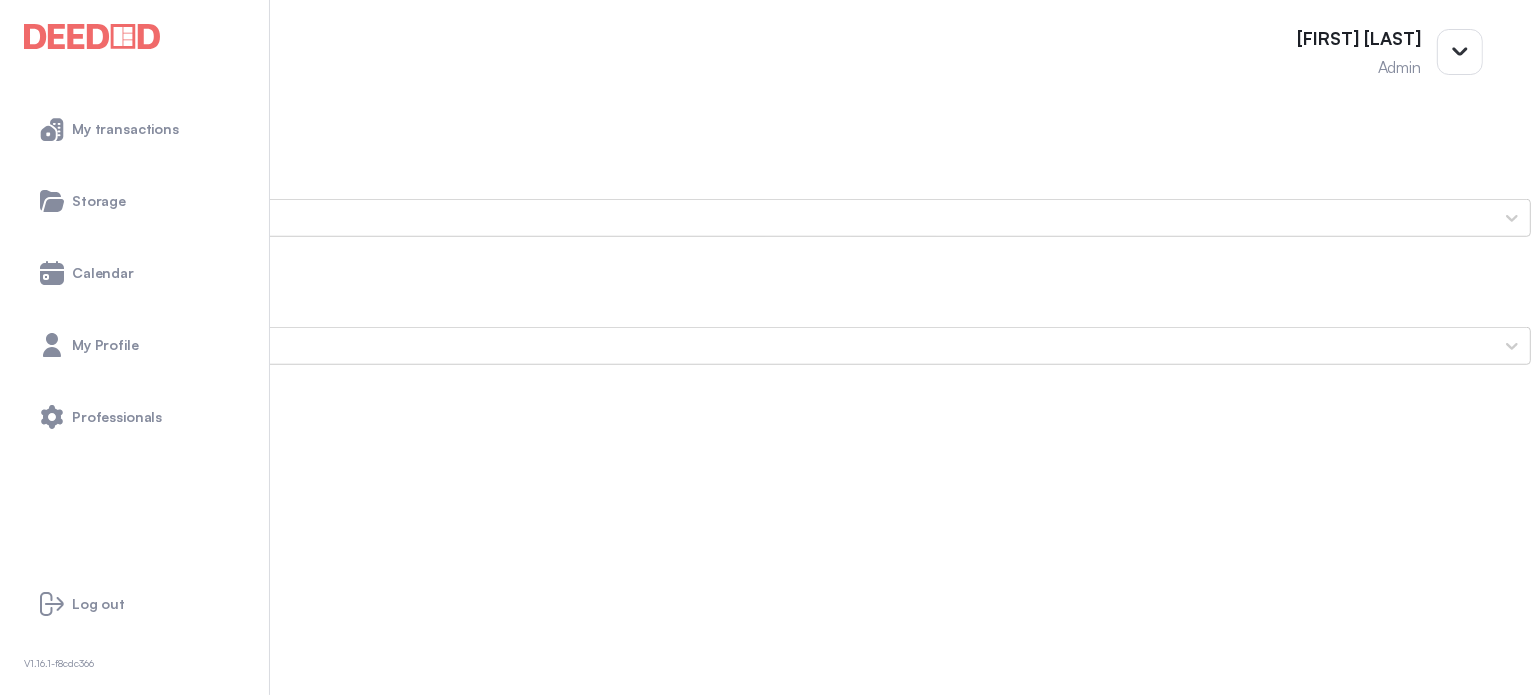 click on "[FIRST]'s Secondary ID (Front Side)" at bounding box center [765, 1634] 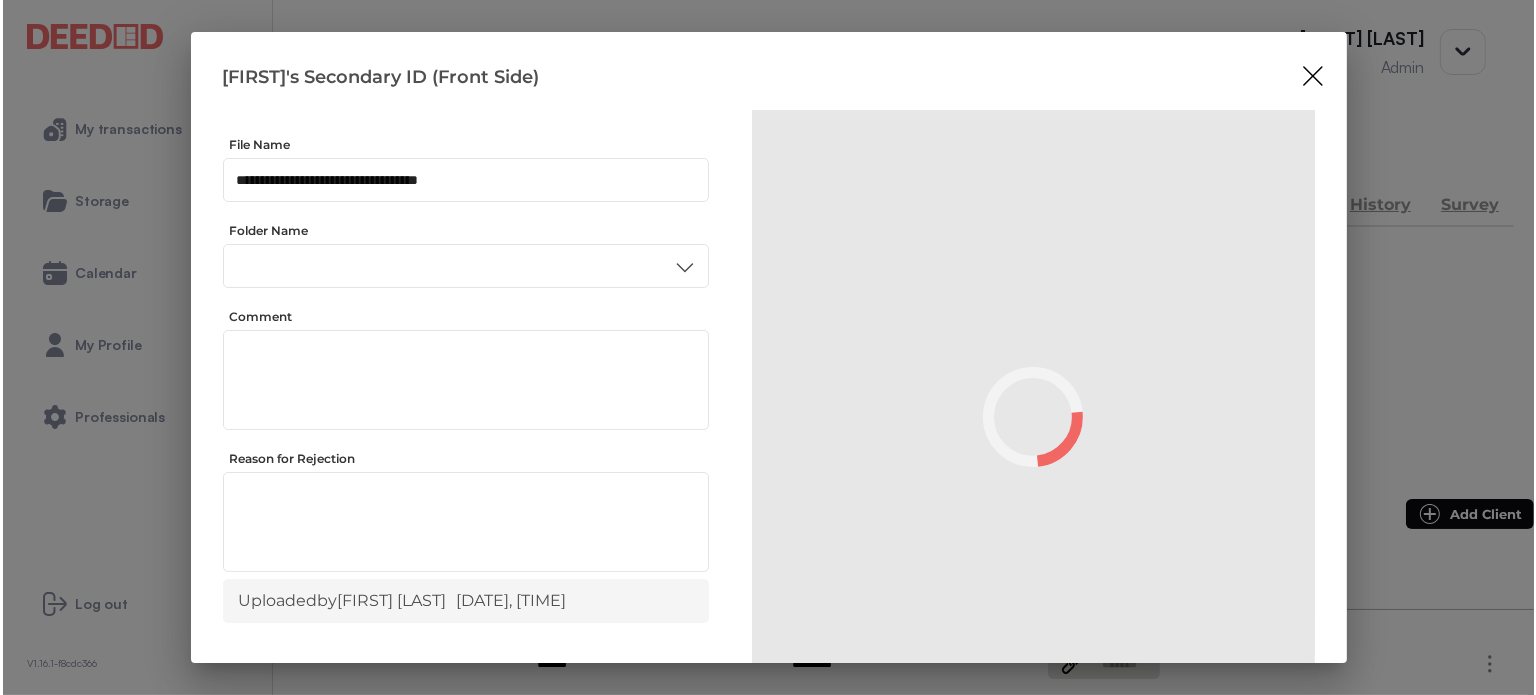 scroll, scrollTop: 0, scrollLeft: 0, axis: both 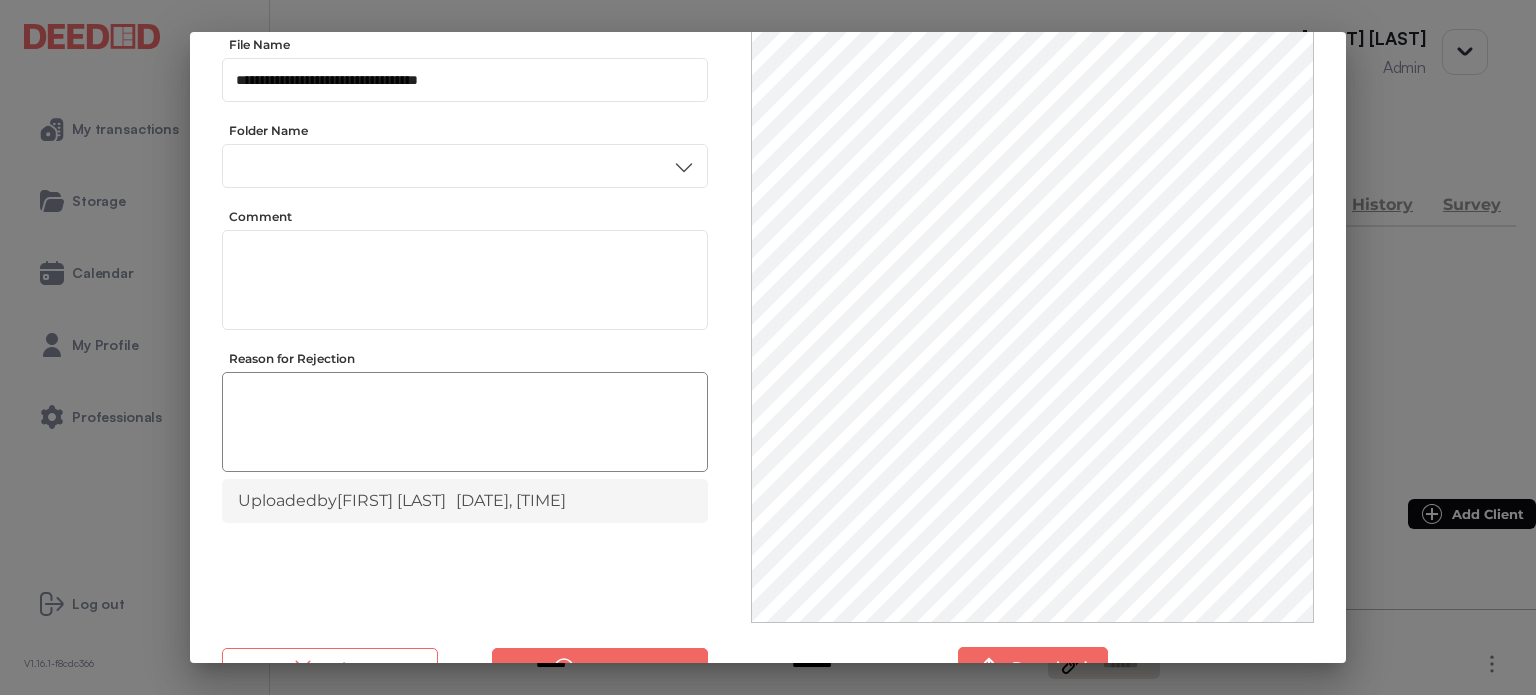 click at bounding box center (465, 425) 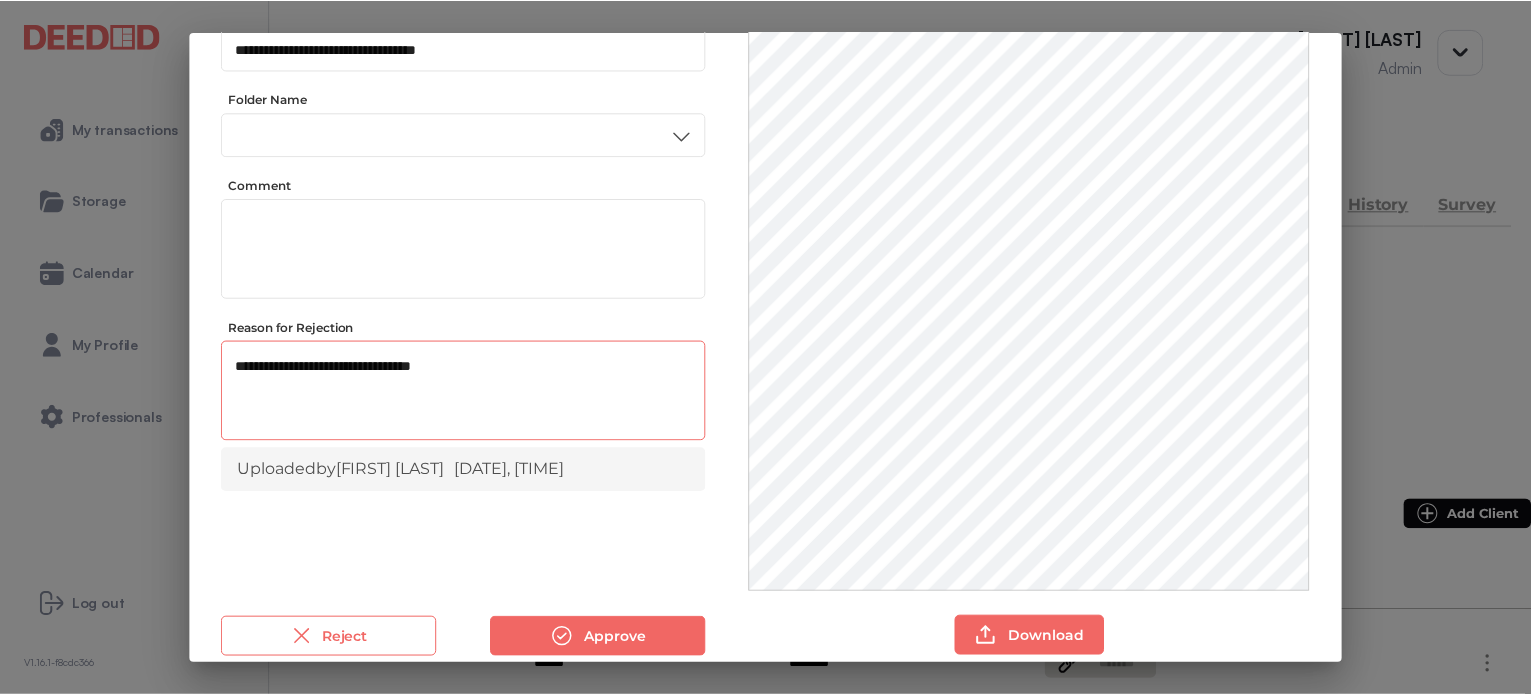 scroll, scrollTop: 156, scrollLeft: 0, axis: vertical 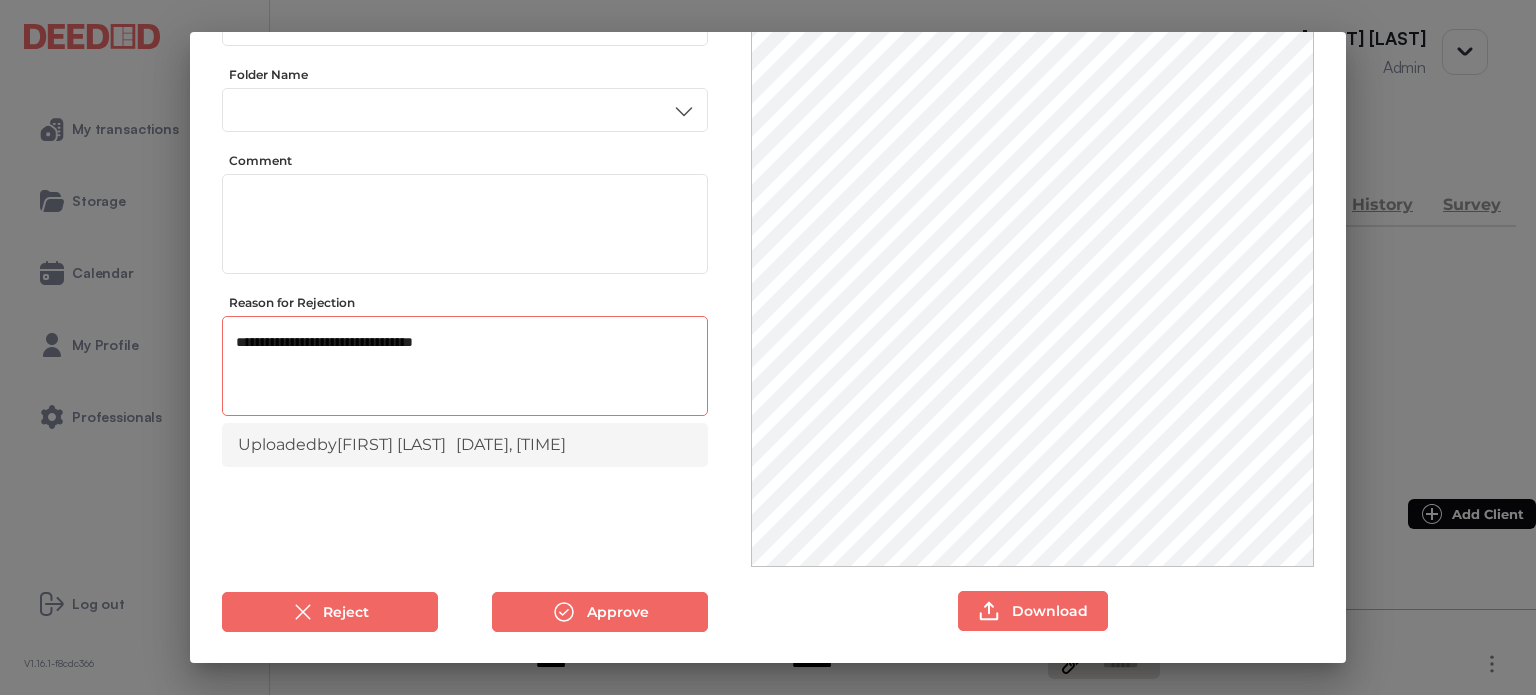 type on "**********" 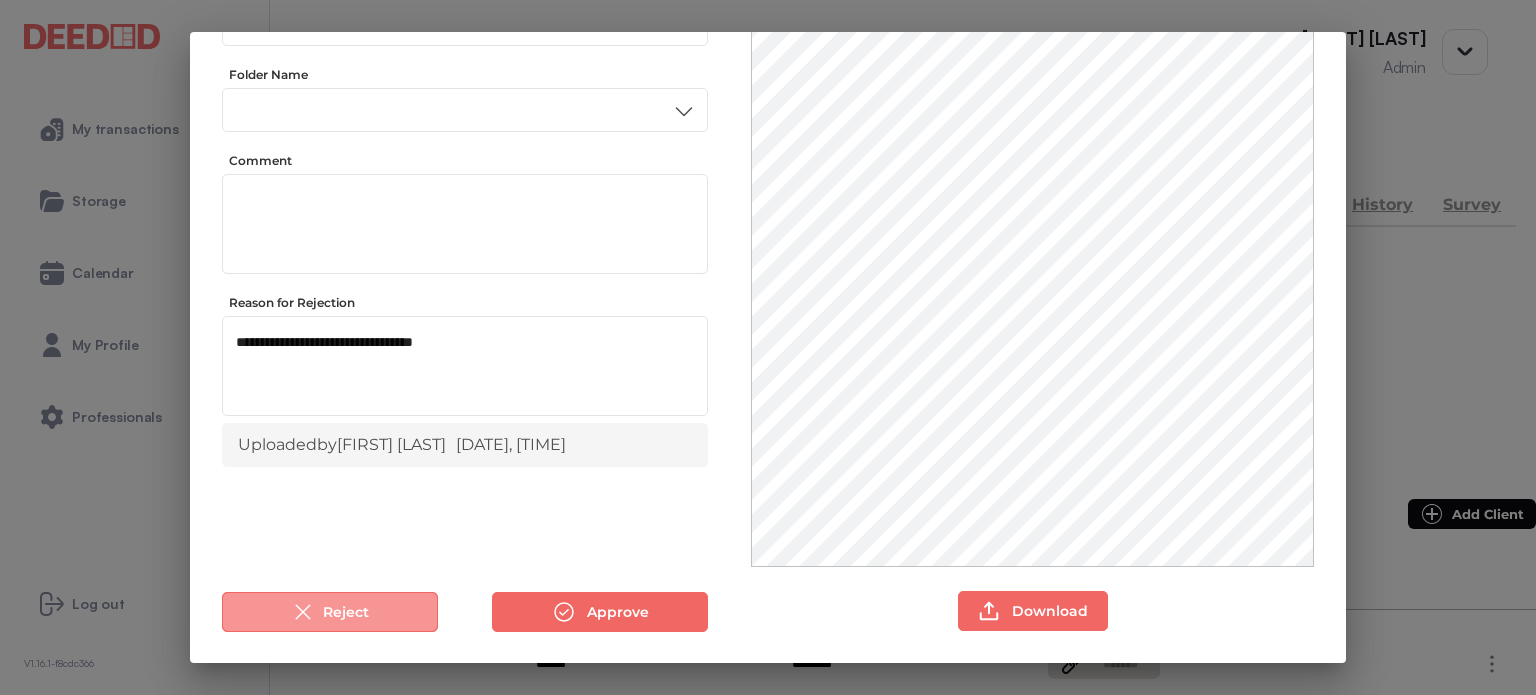 click on "Reject" at bounding box center [330, 612] 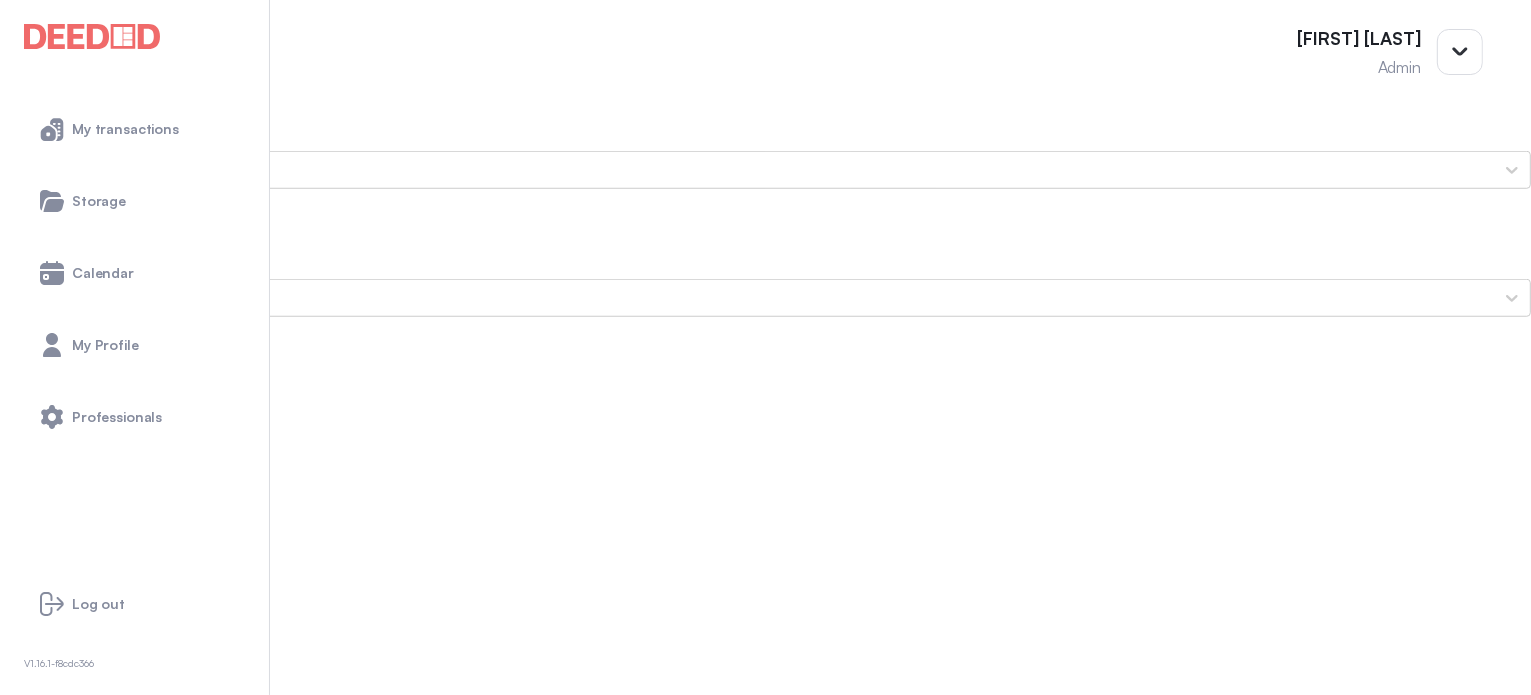 scroll, scrollTop: 1600, scrollLeft: 0, axis: vertical 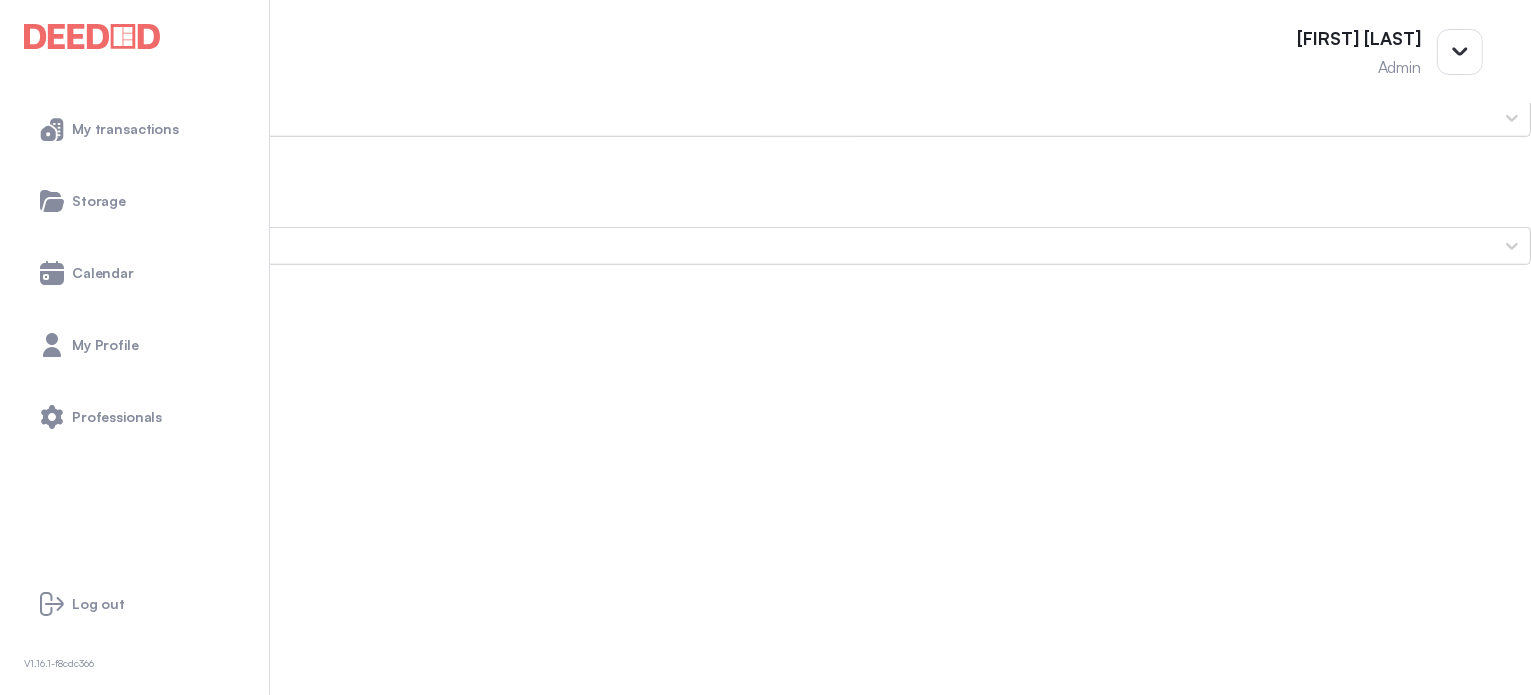 click on "[FIRST]'s Secondary ID (Back Side)" at bounding box center (765, 1534) 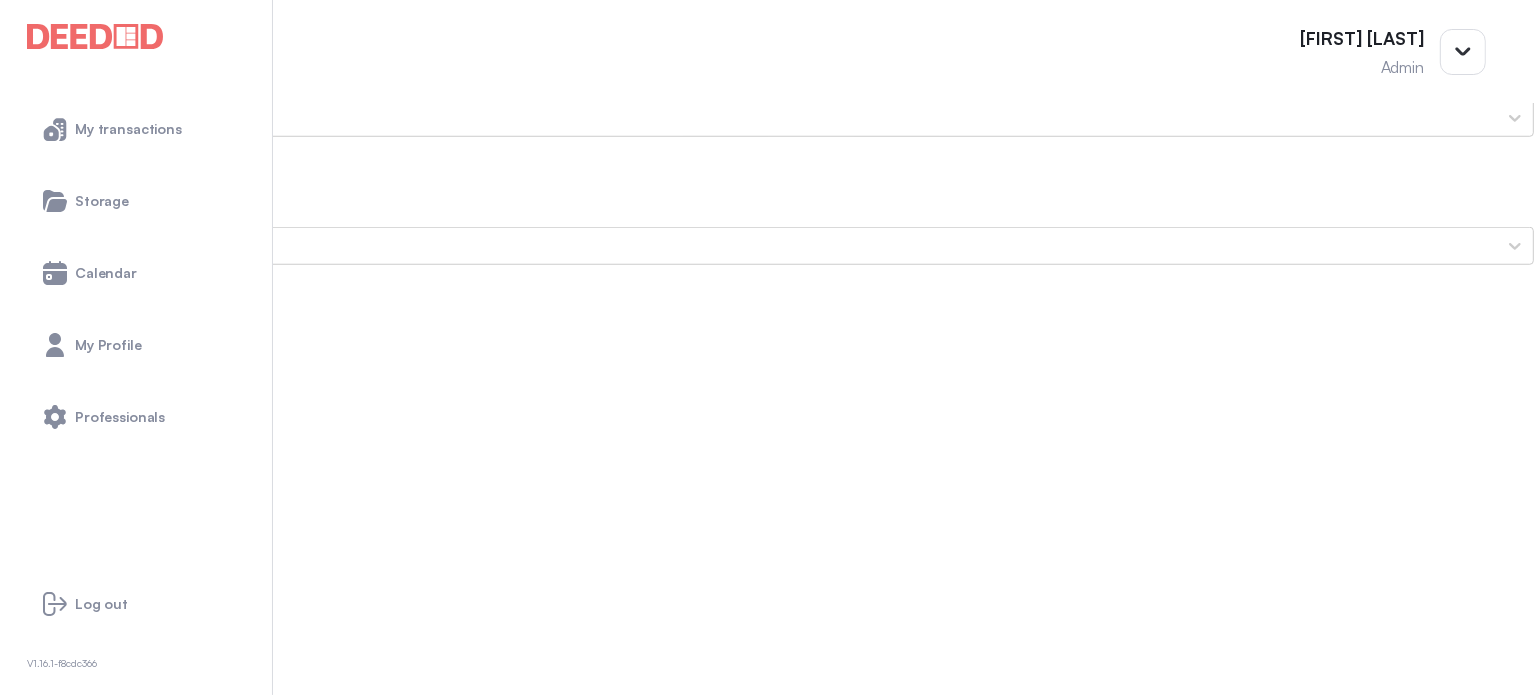 scroll, scrollTop: 0, scrollLeft: 0, axis: both 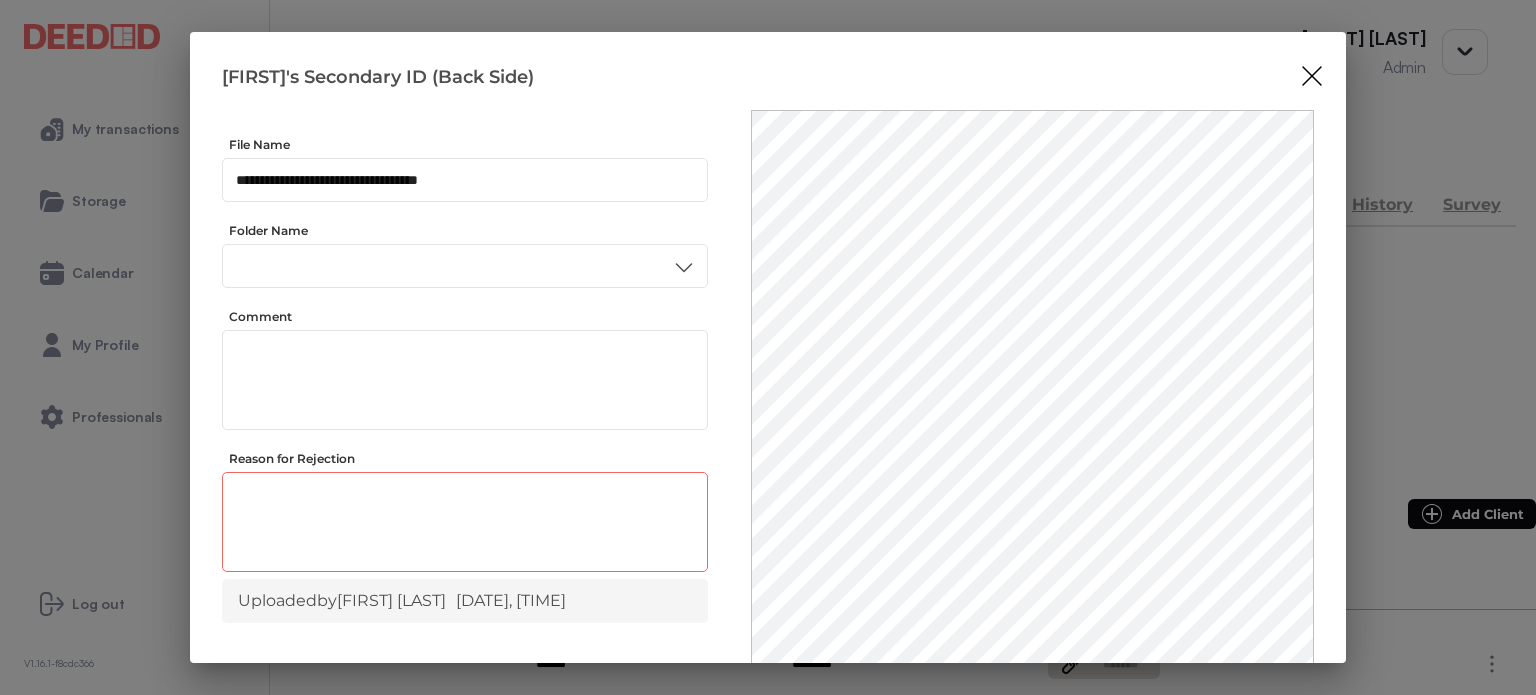 click at bounding box center [465, 525] 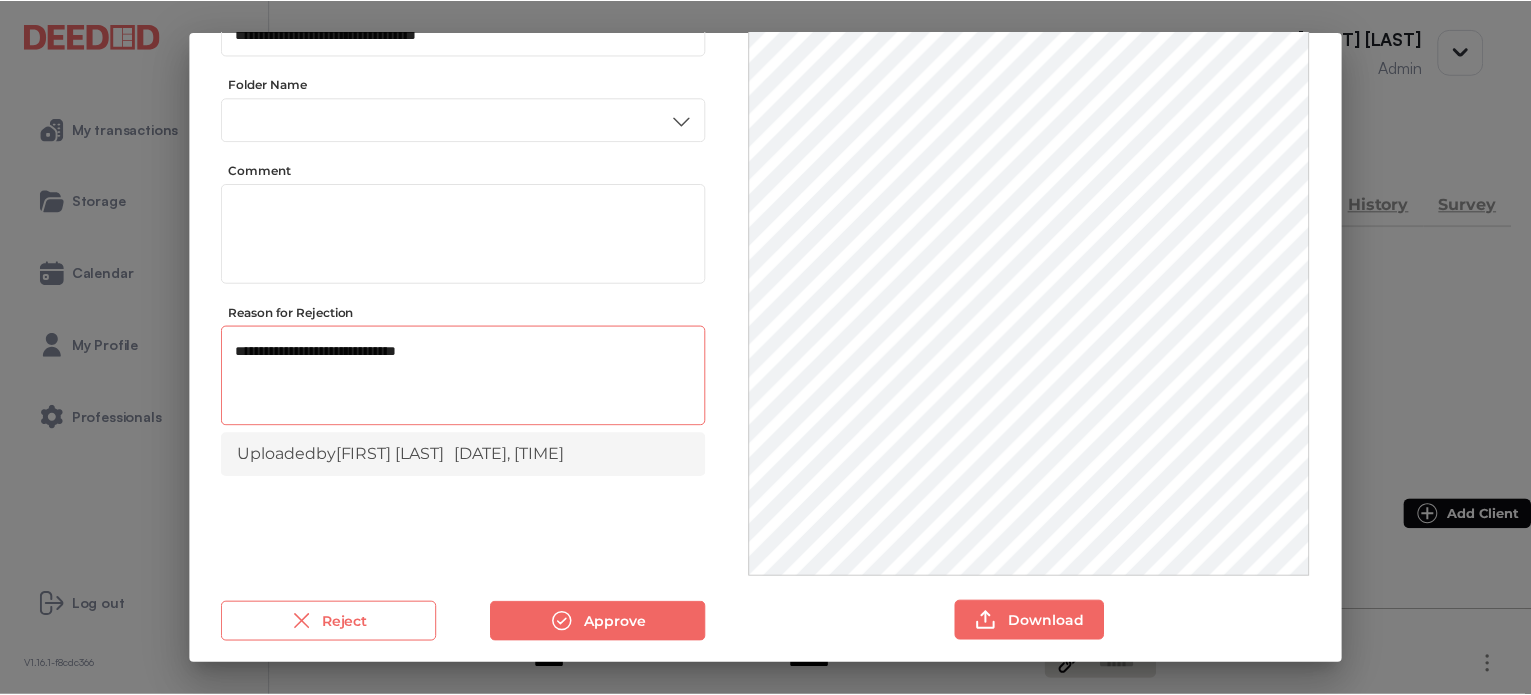 scroll, scrollTop: 156, scrollLeft: 0, axis: vertical 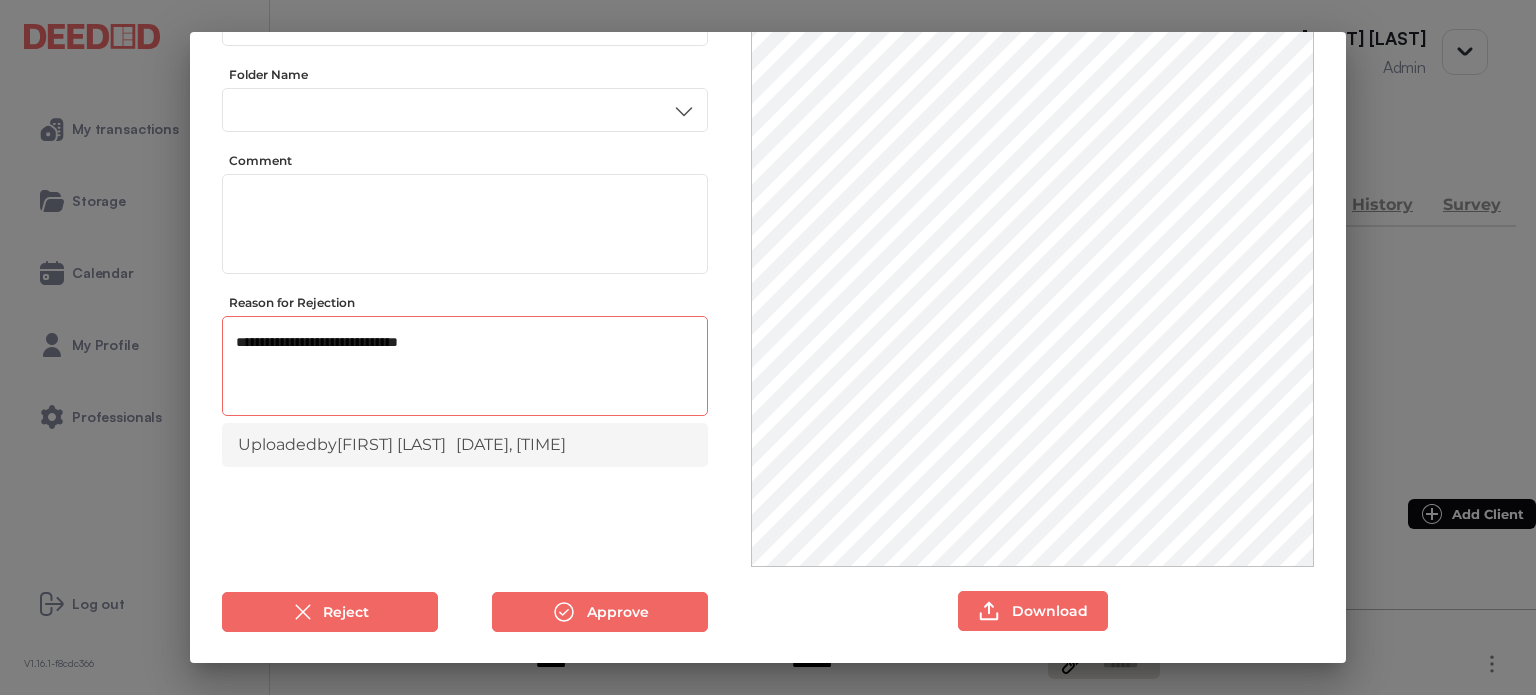 type on "**********" 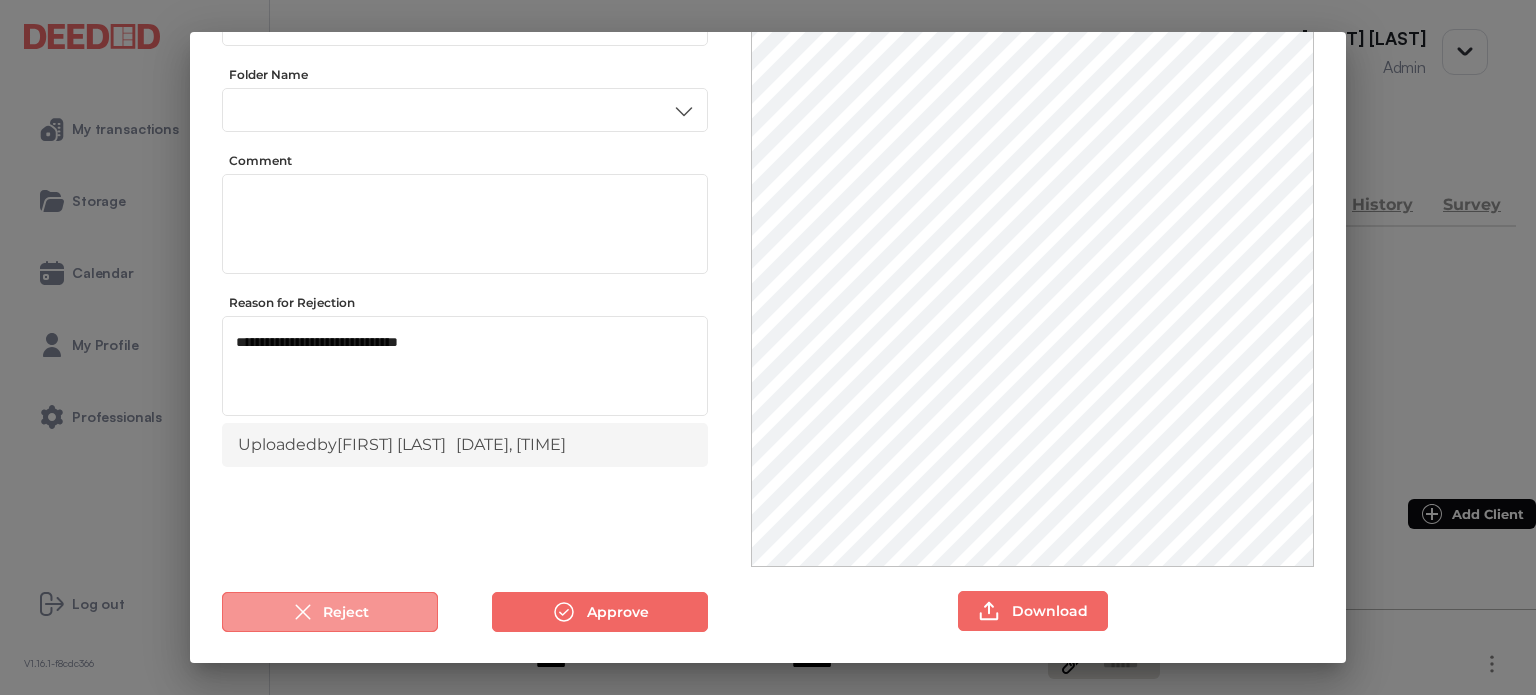click on "Reject" at bounding box center [330, 612] 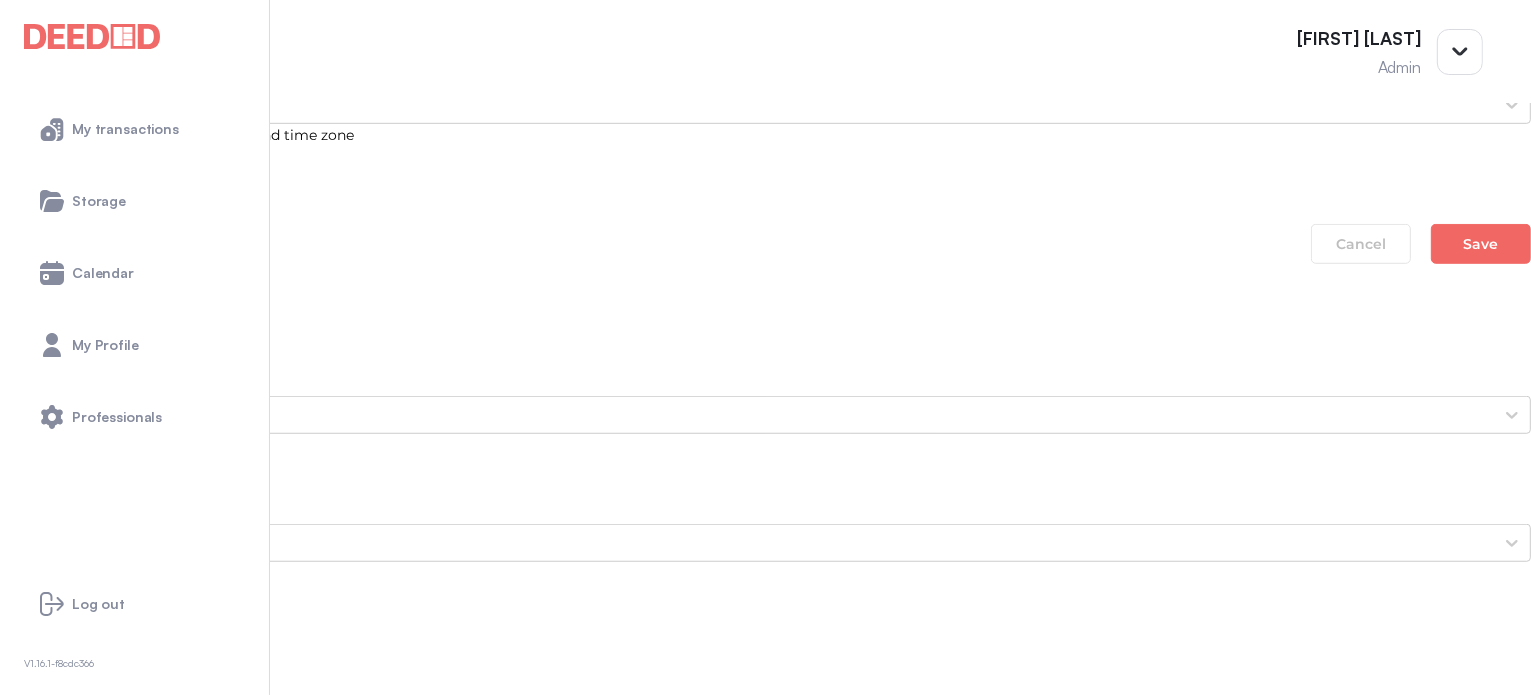 scroll, scrollTop: 1500, scrollLeft: 0, axis: vertical 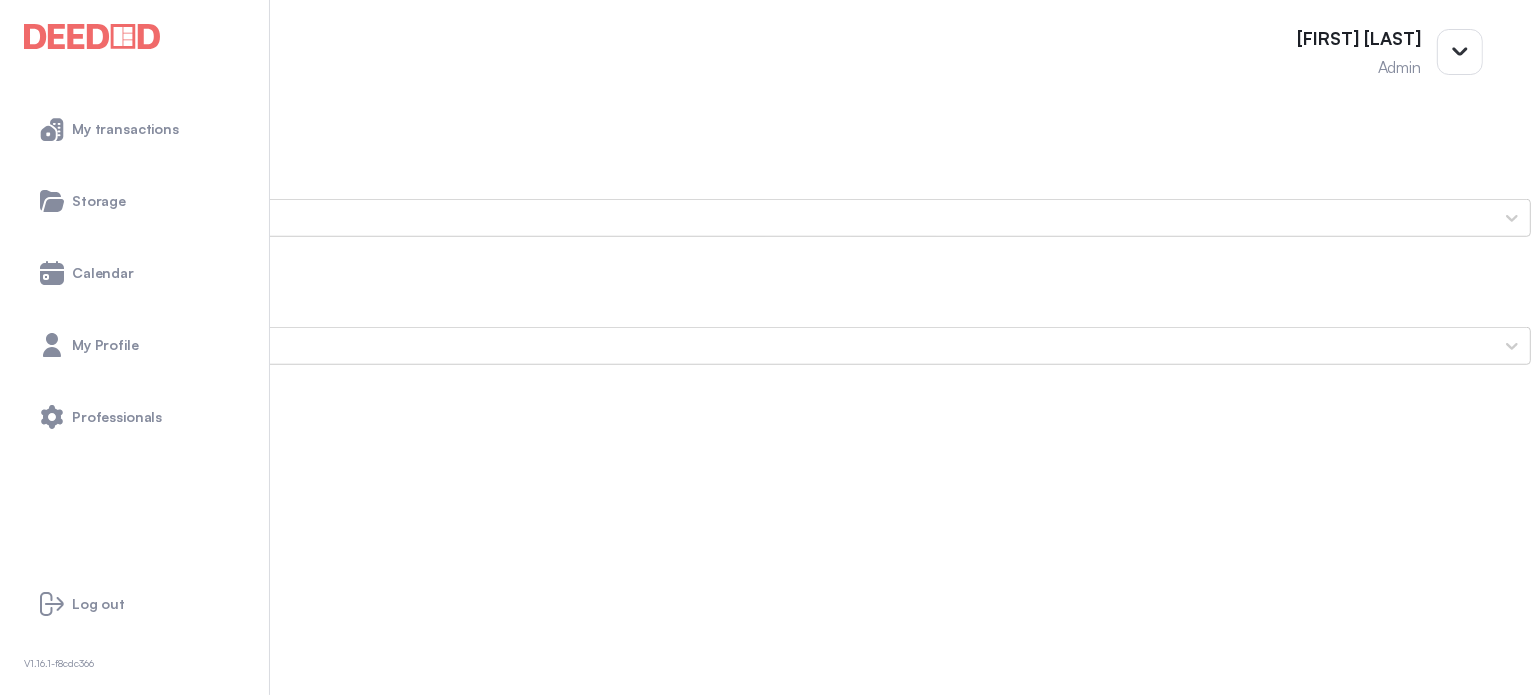 click on "[FIRST]'s Photo ID (Back Side)" at bounding box center (765, 1634) 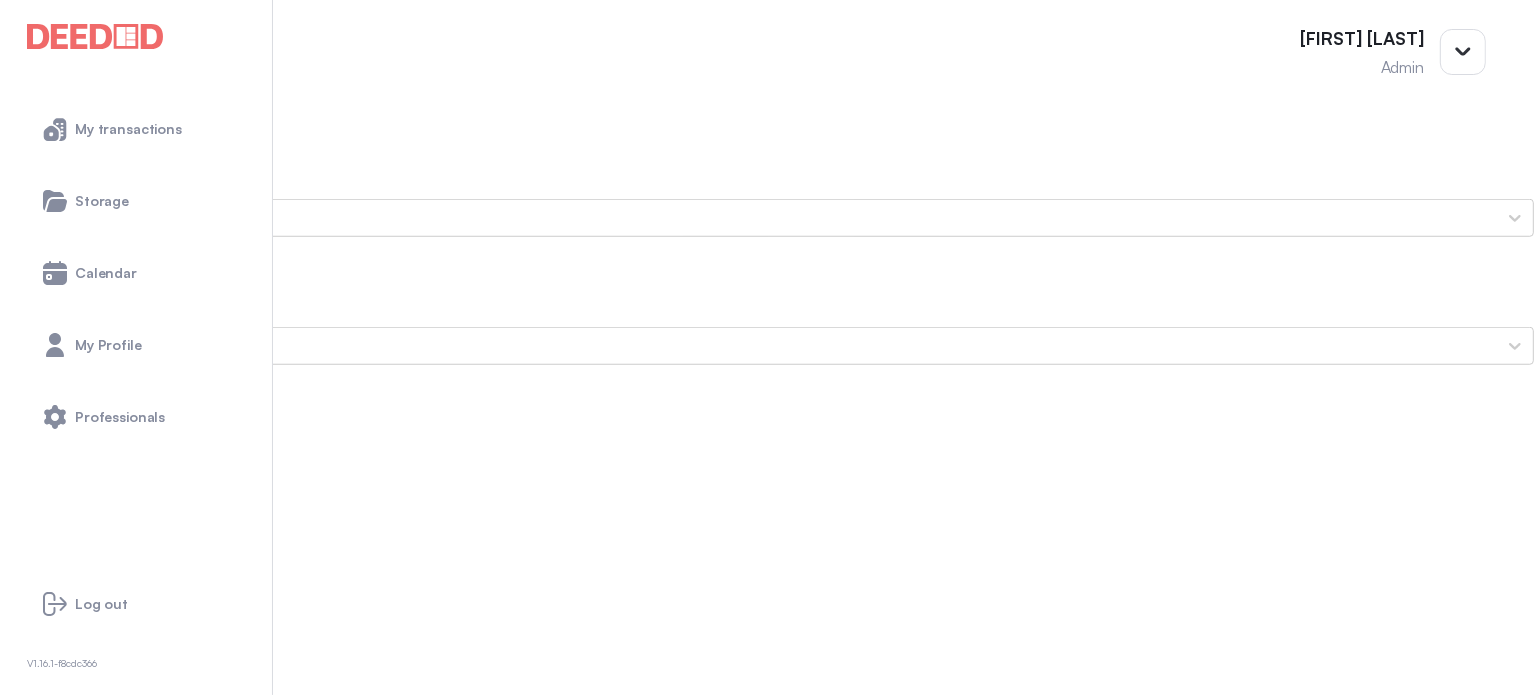 scroll, scrollTop: 0, scrollLeft: 0, axis: both 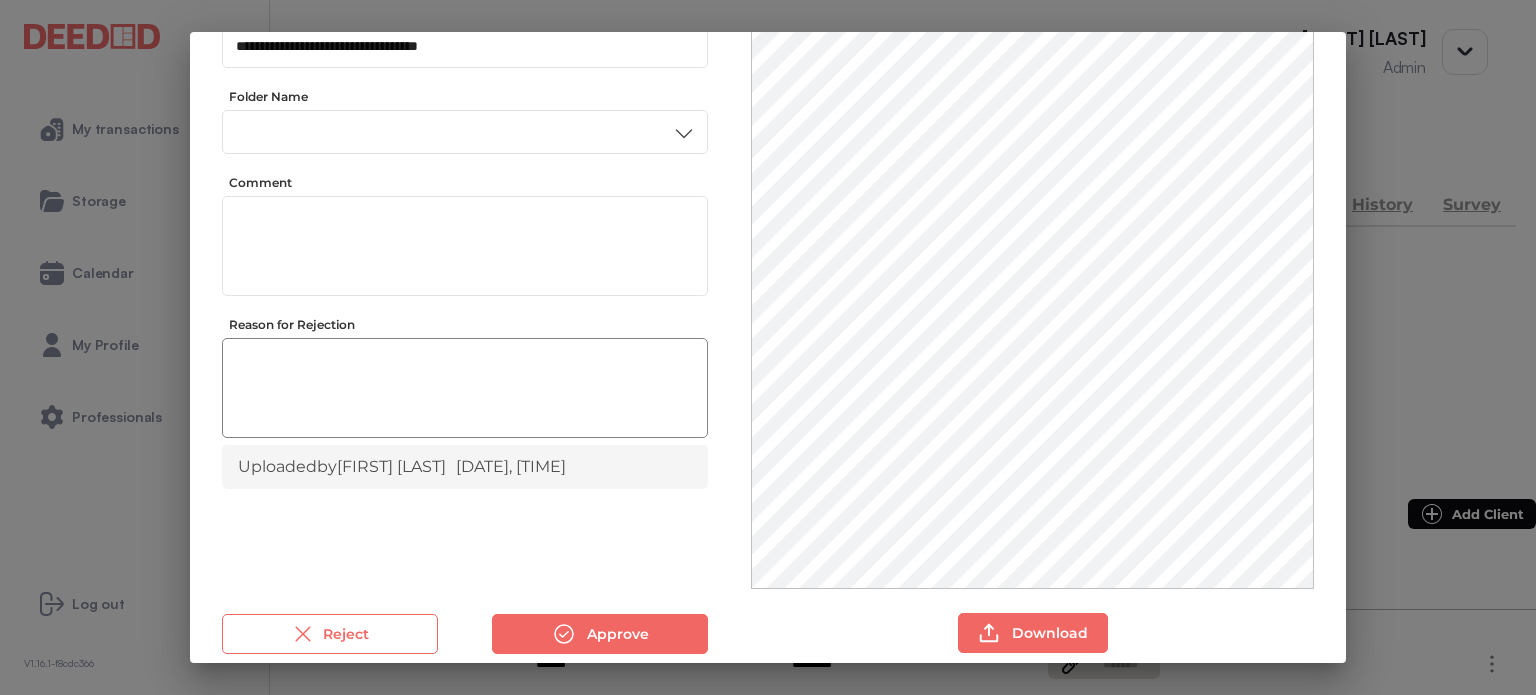 click at bounding box center (465, 391) 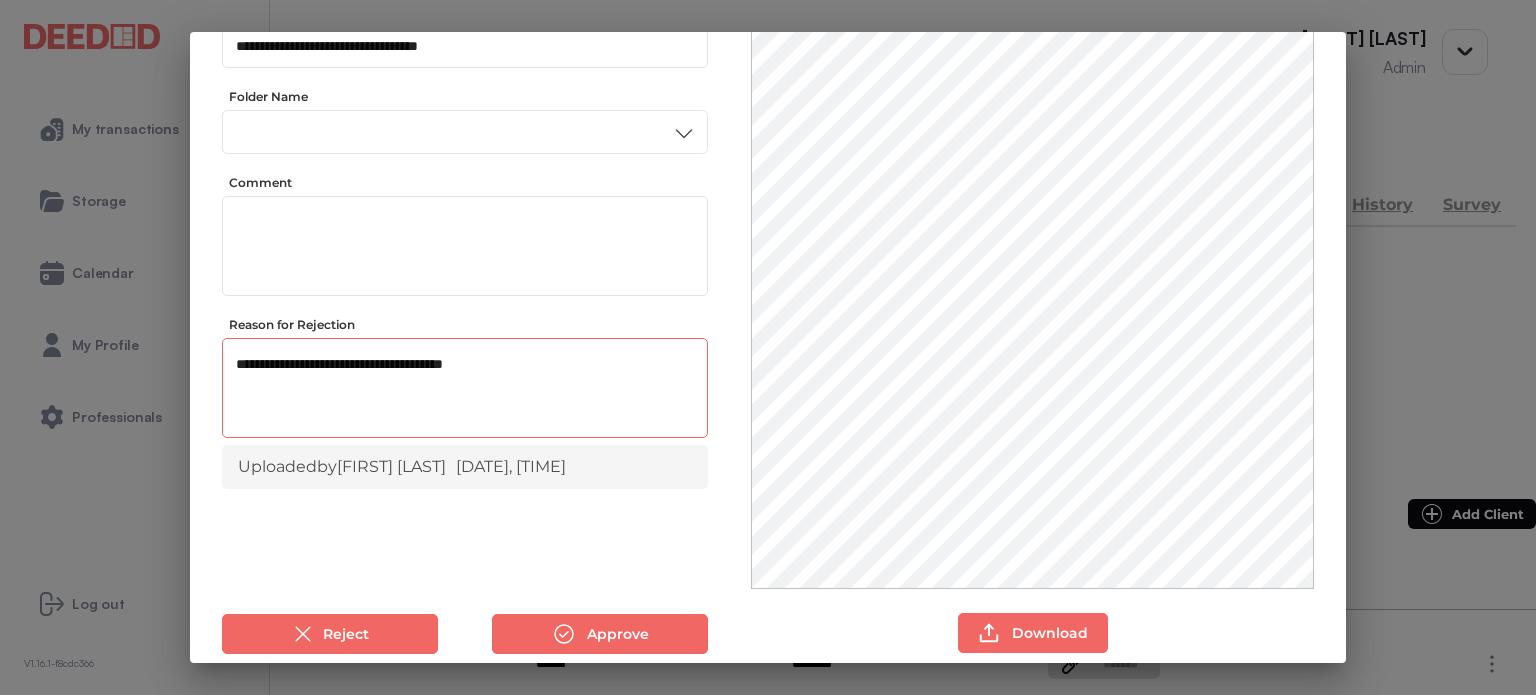 type on "**********" 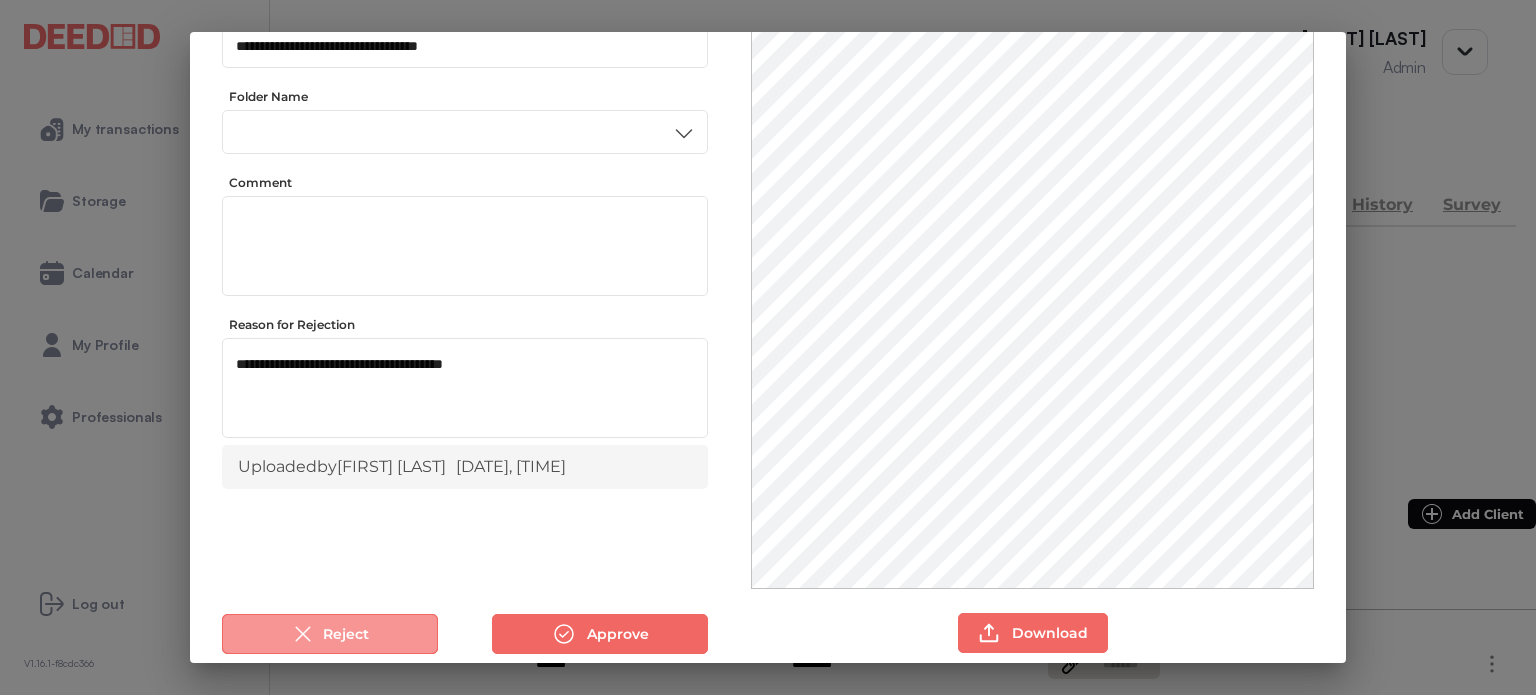 click on "Reject" at bounding box center (330, 634) 